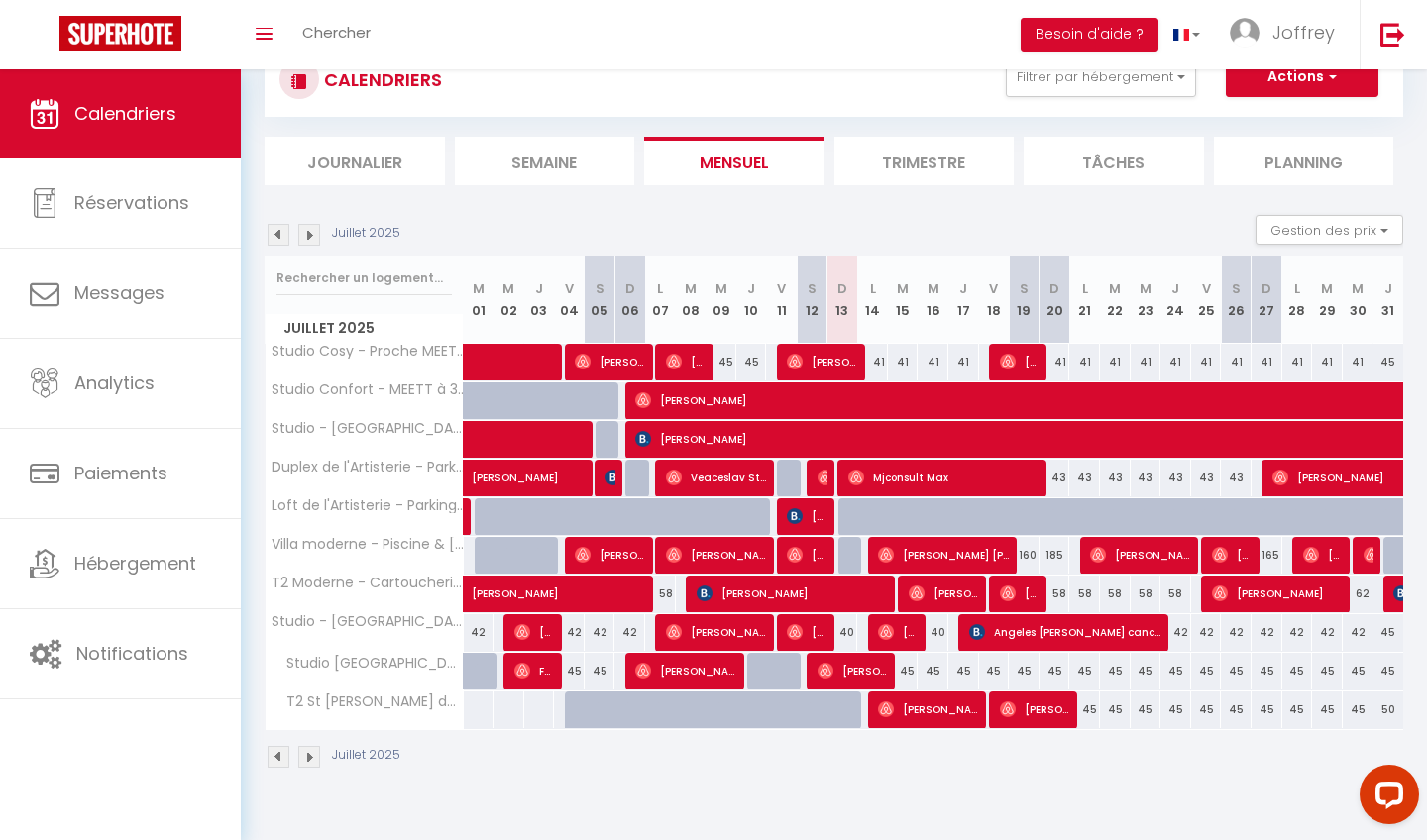 scroll, scrollTop: 69, scrollLeft: 0, axis: vertical 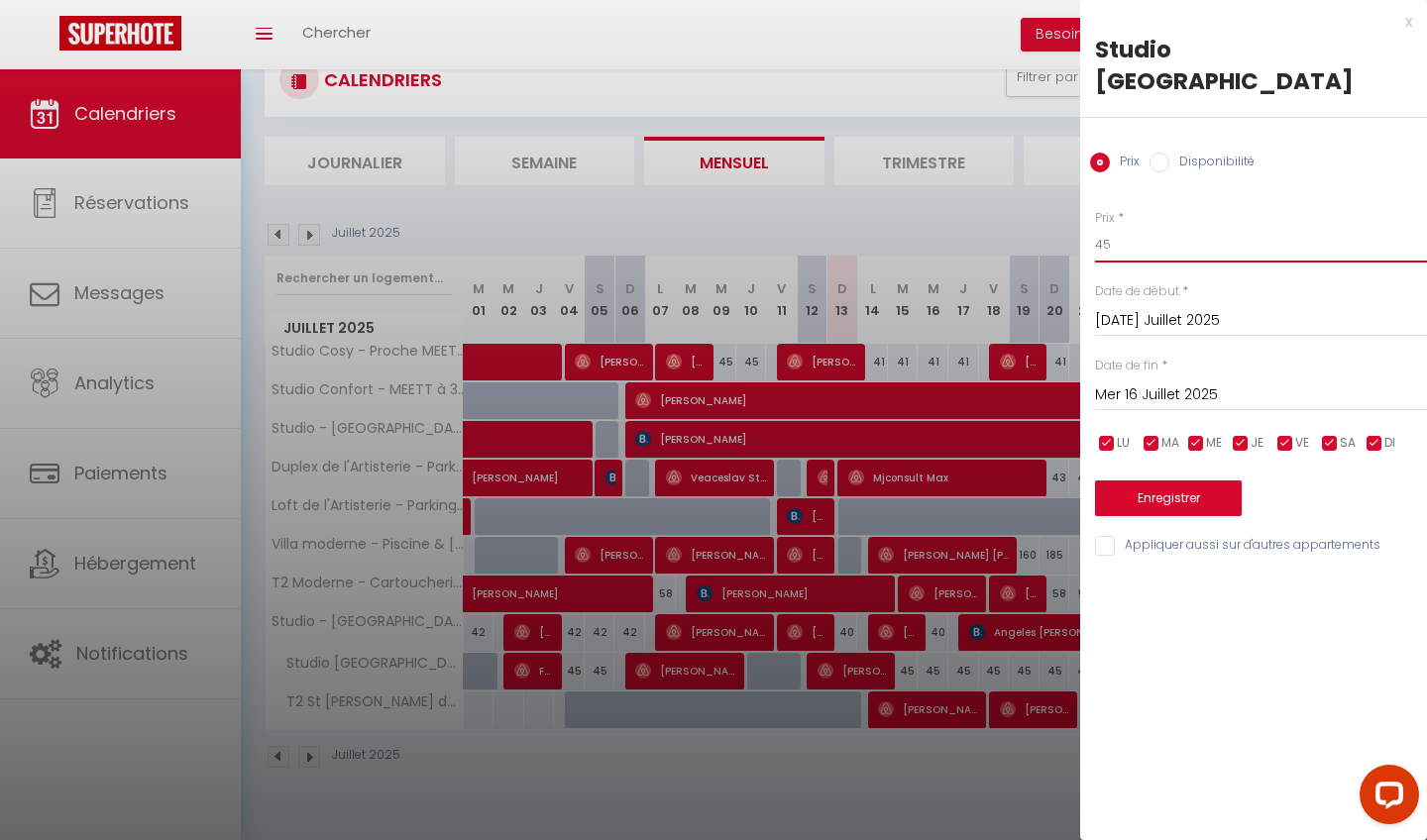 click on "45" at bounding box center [1261, 245] 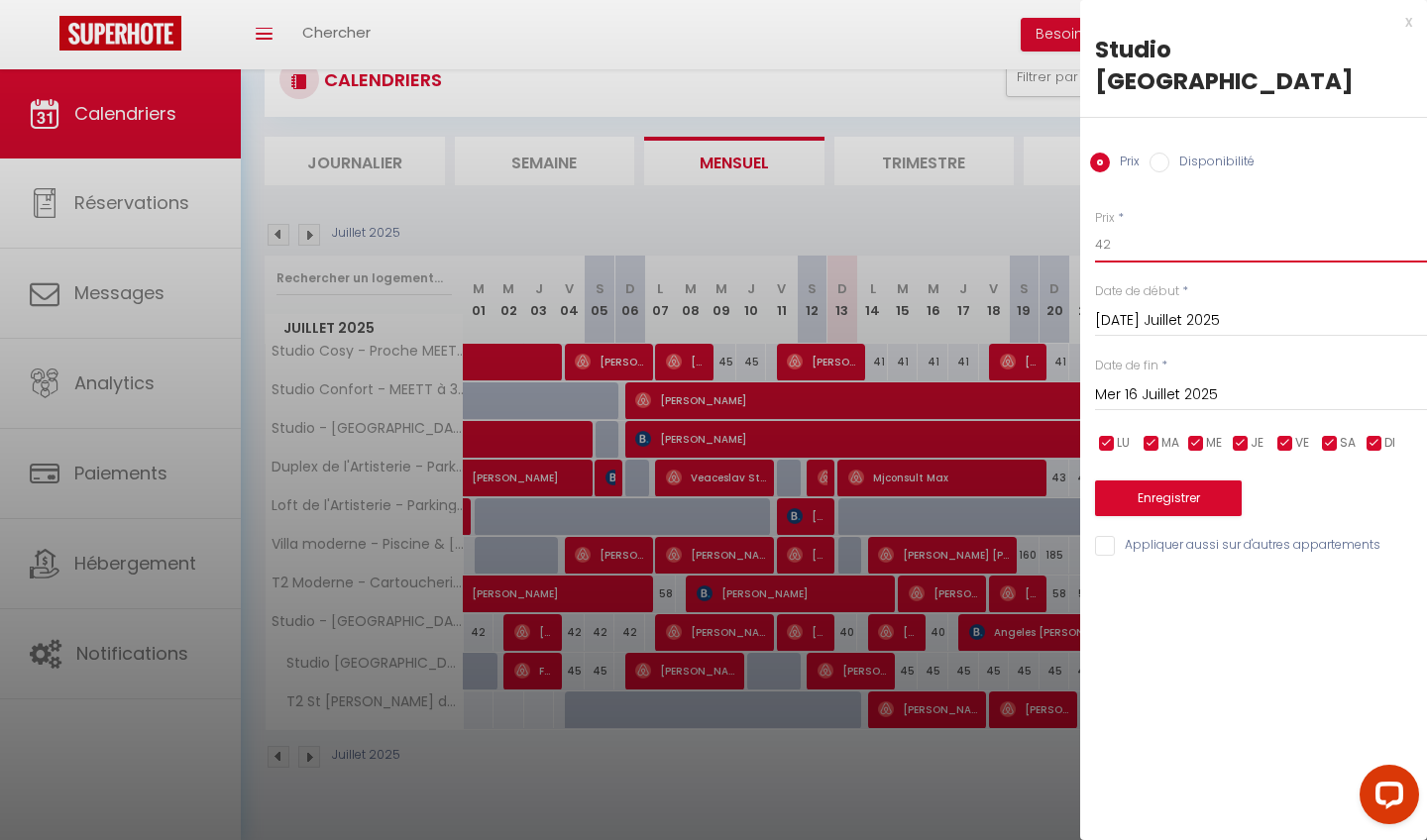 type on "42" 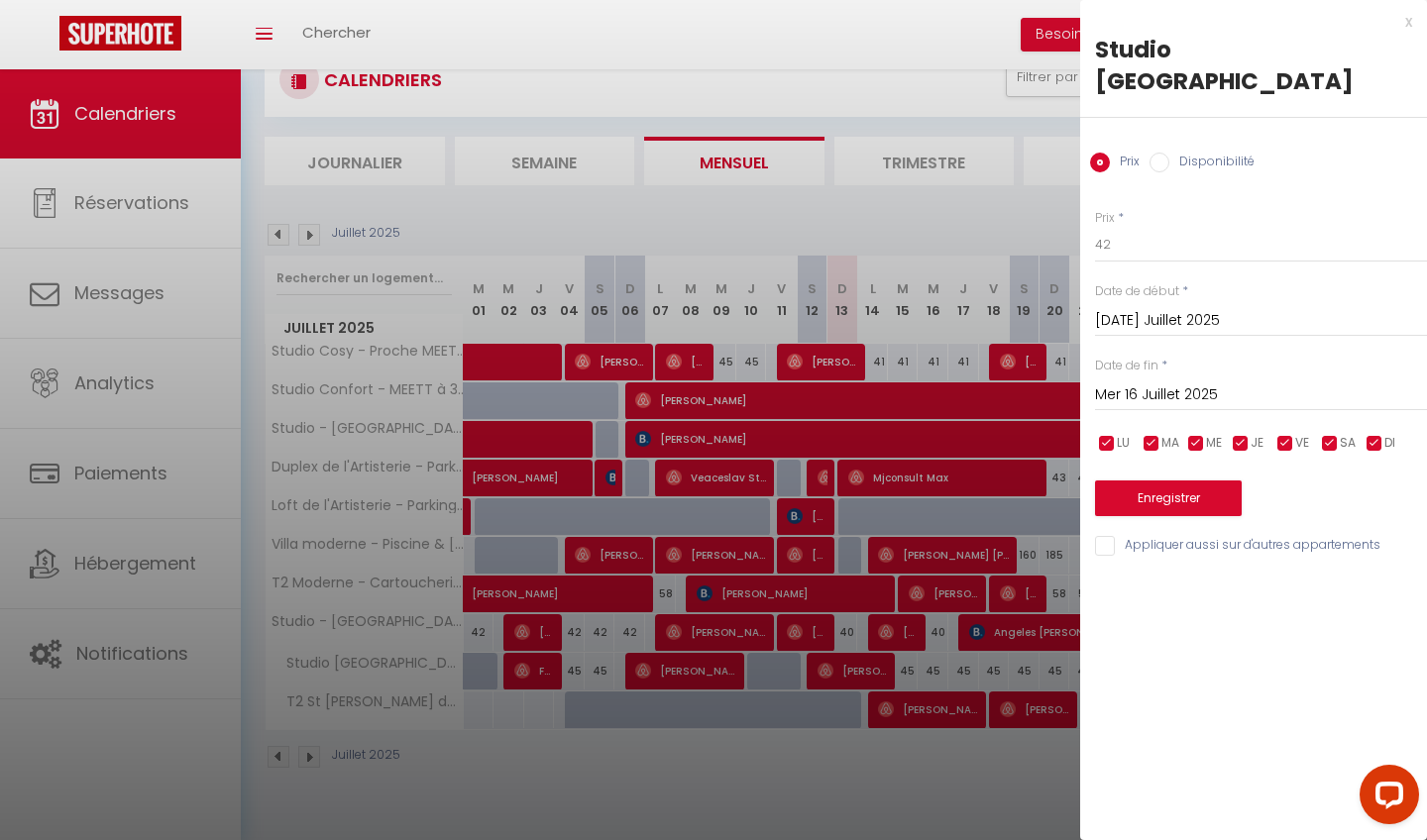 click on "Mer 16 Juillet 2025" at bounding box center (1261, 395) 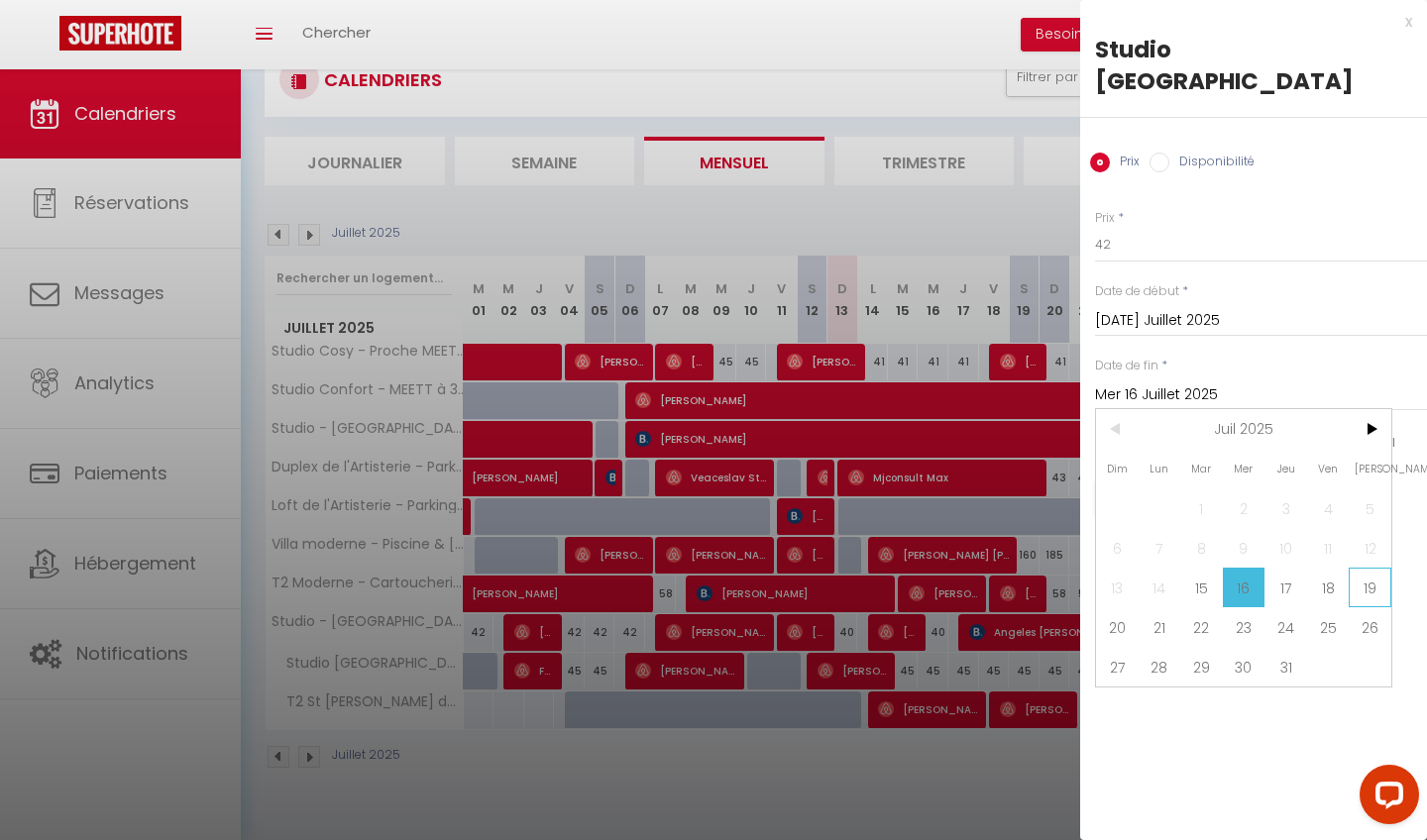 click on "19" at bounding box center [1370, 587] 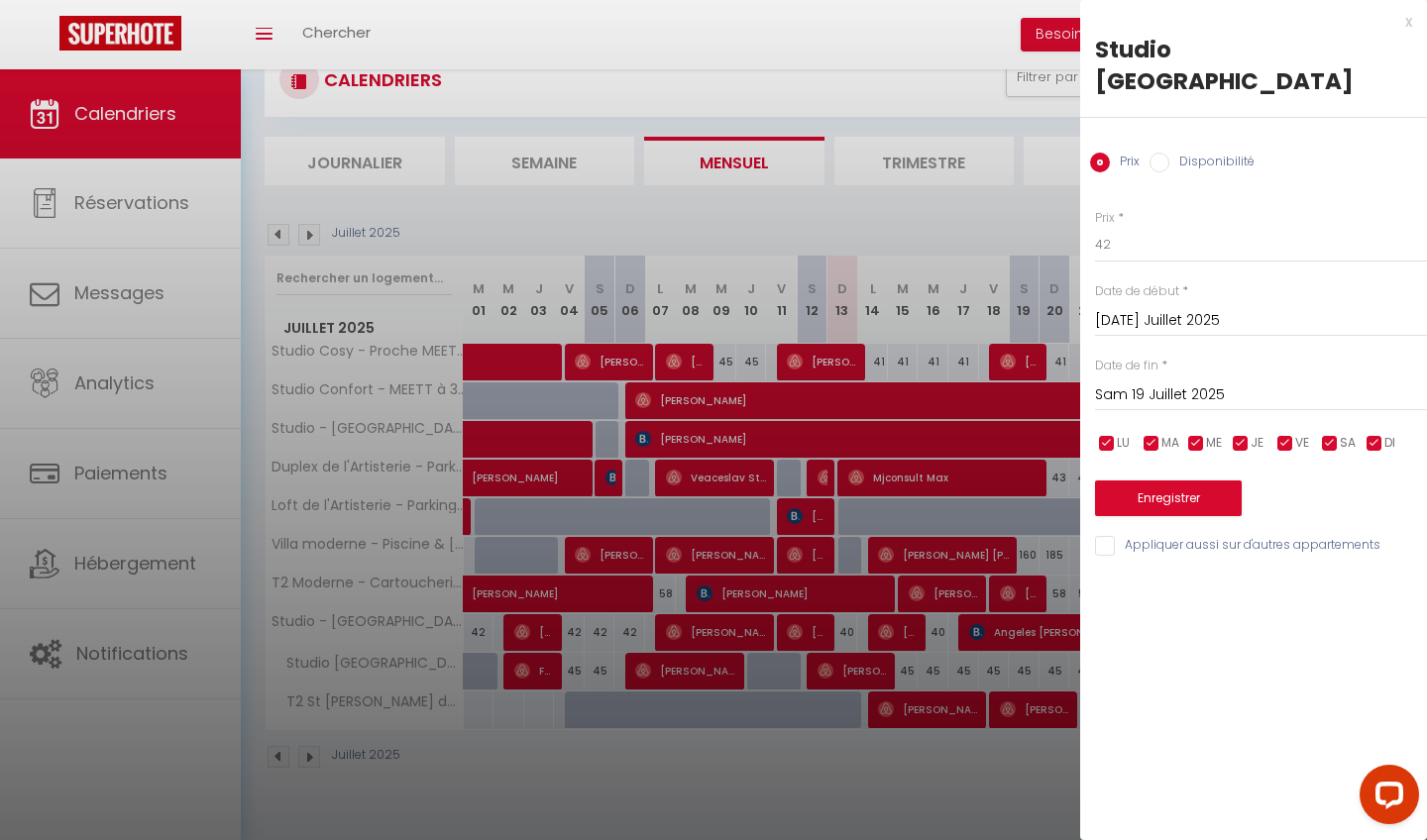 click on "Enregistrer" at bounding box center [1168, 498] 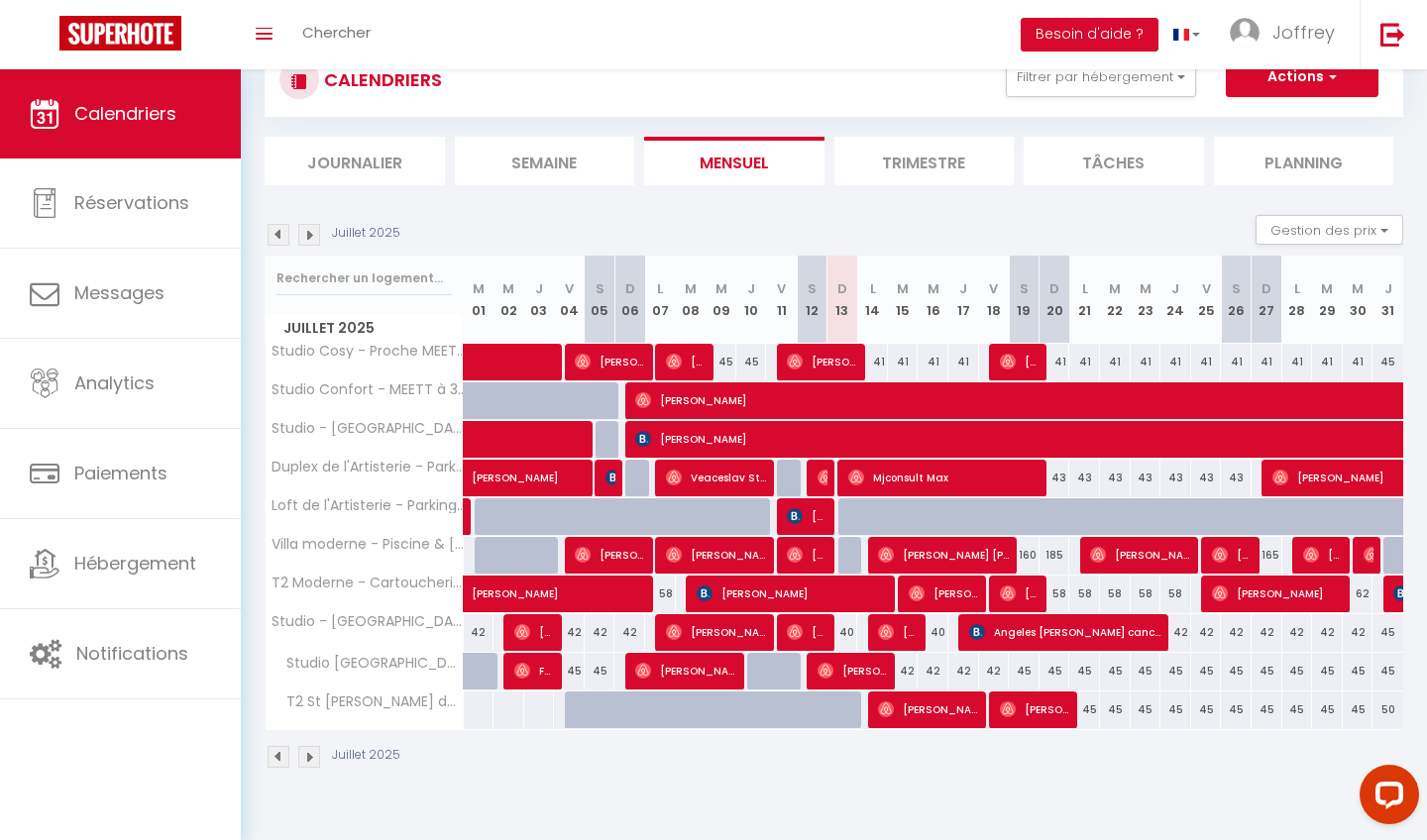click on "45" at bounding box center (1084, 709) 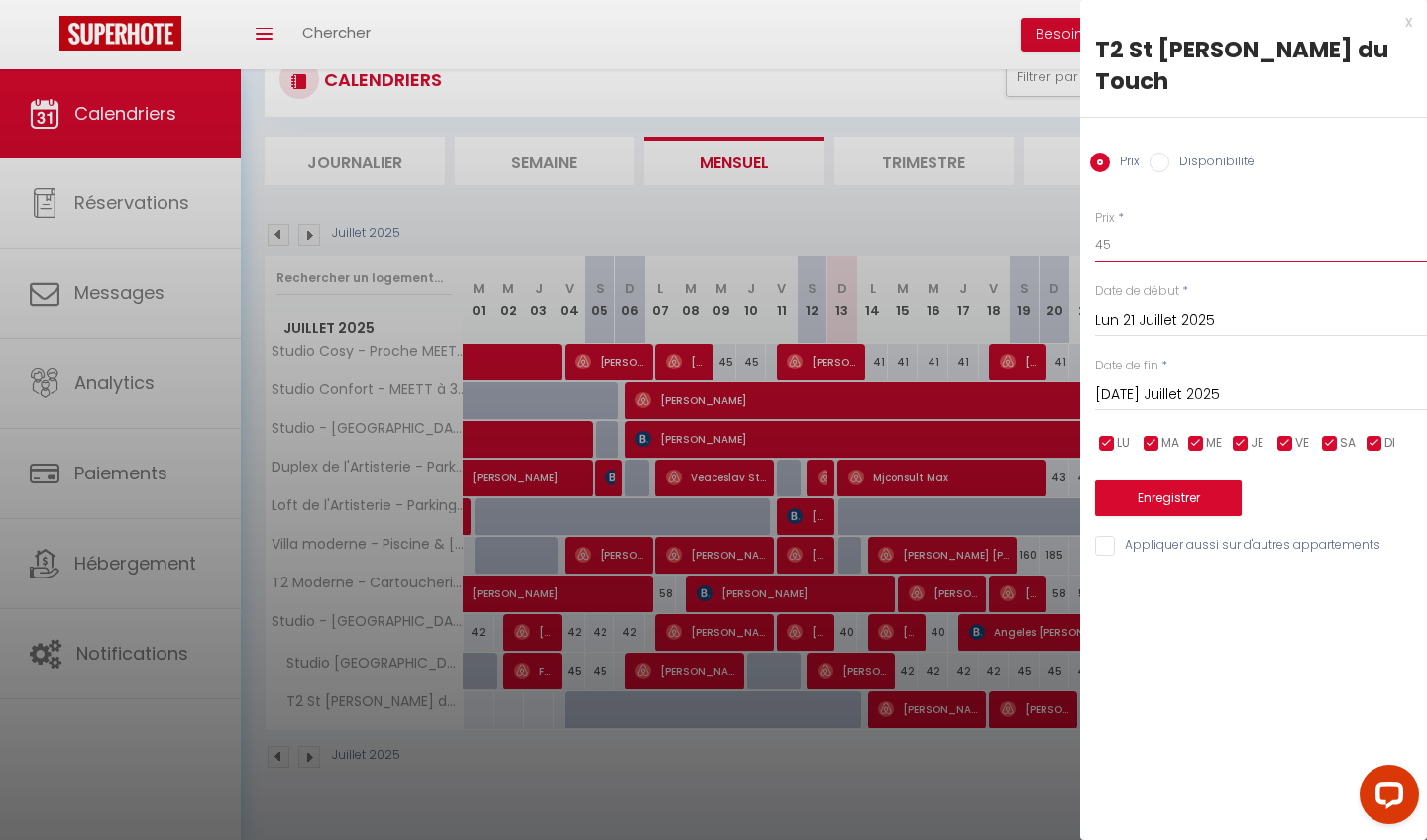 click on "45" at bounding box center [1261, 245] 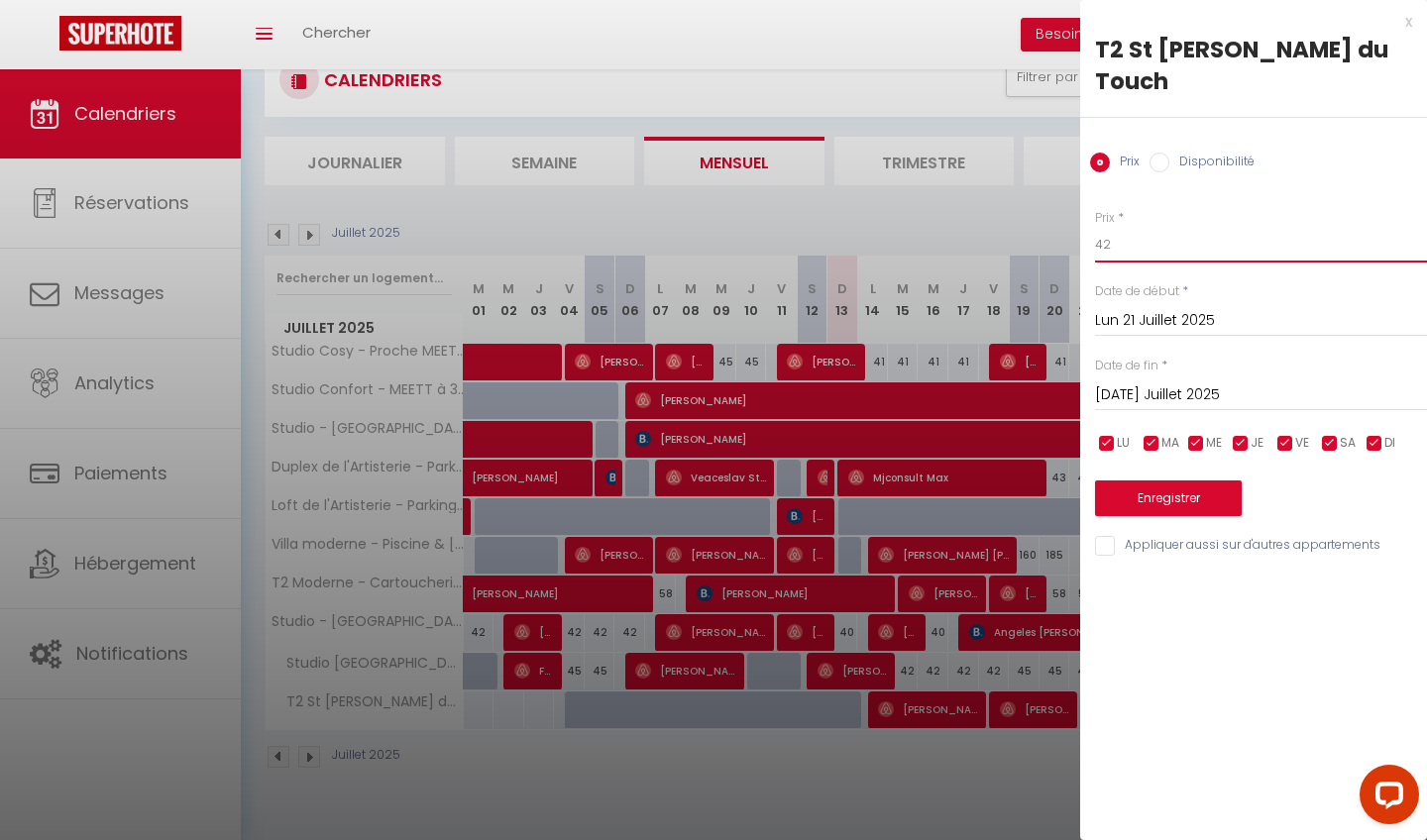 type on "42" 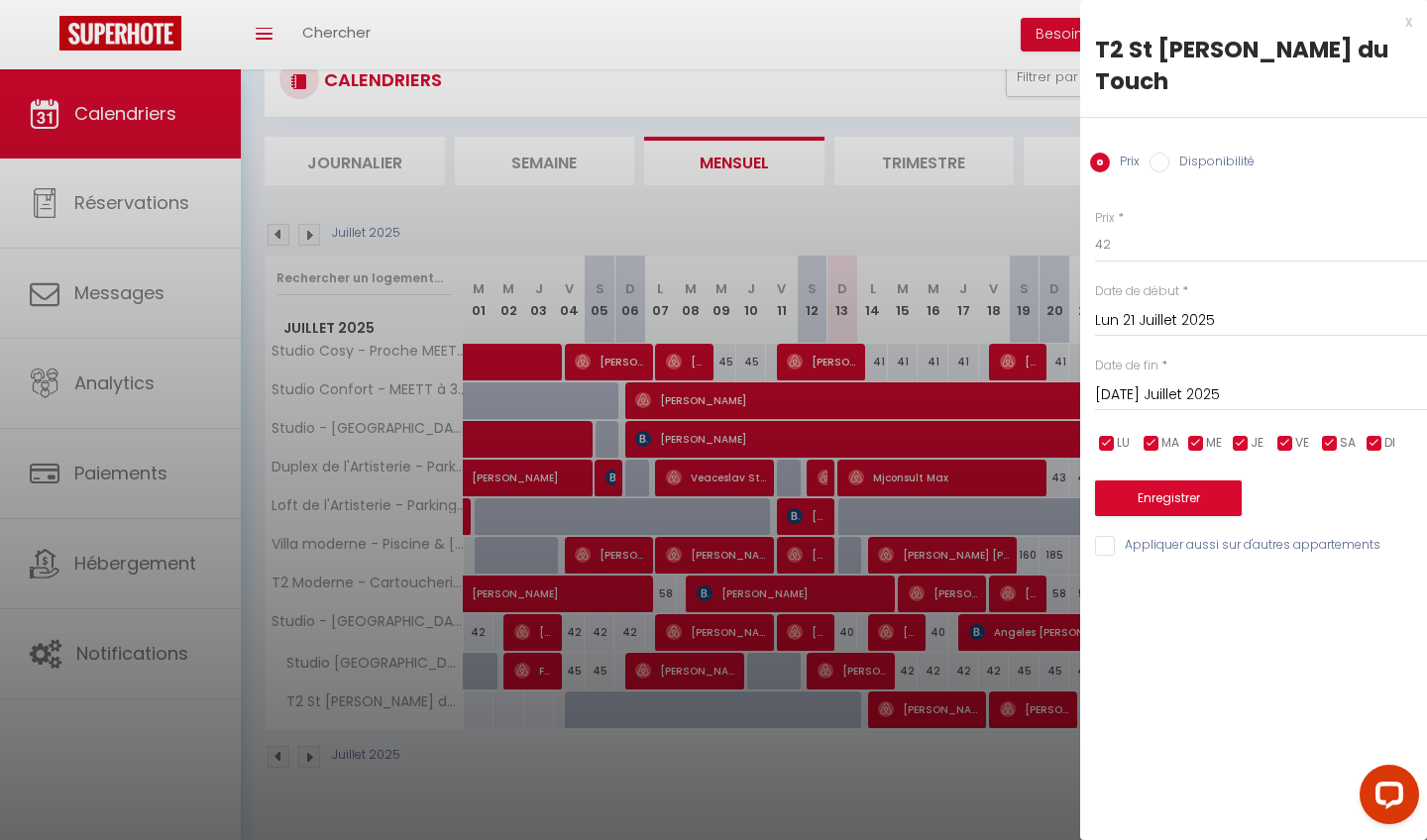 click on "[DATE] Juillet 2025" at bounding box center [1261, 395] 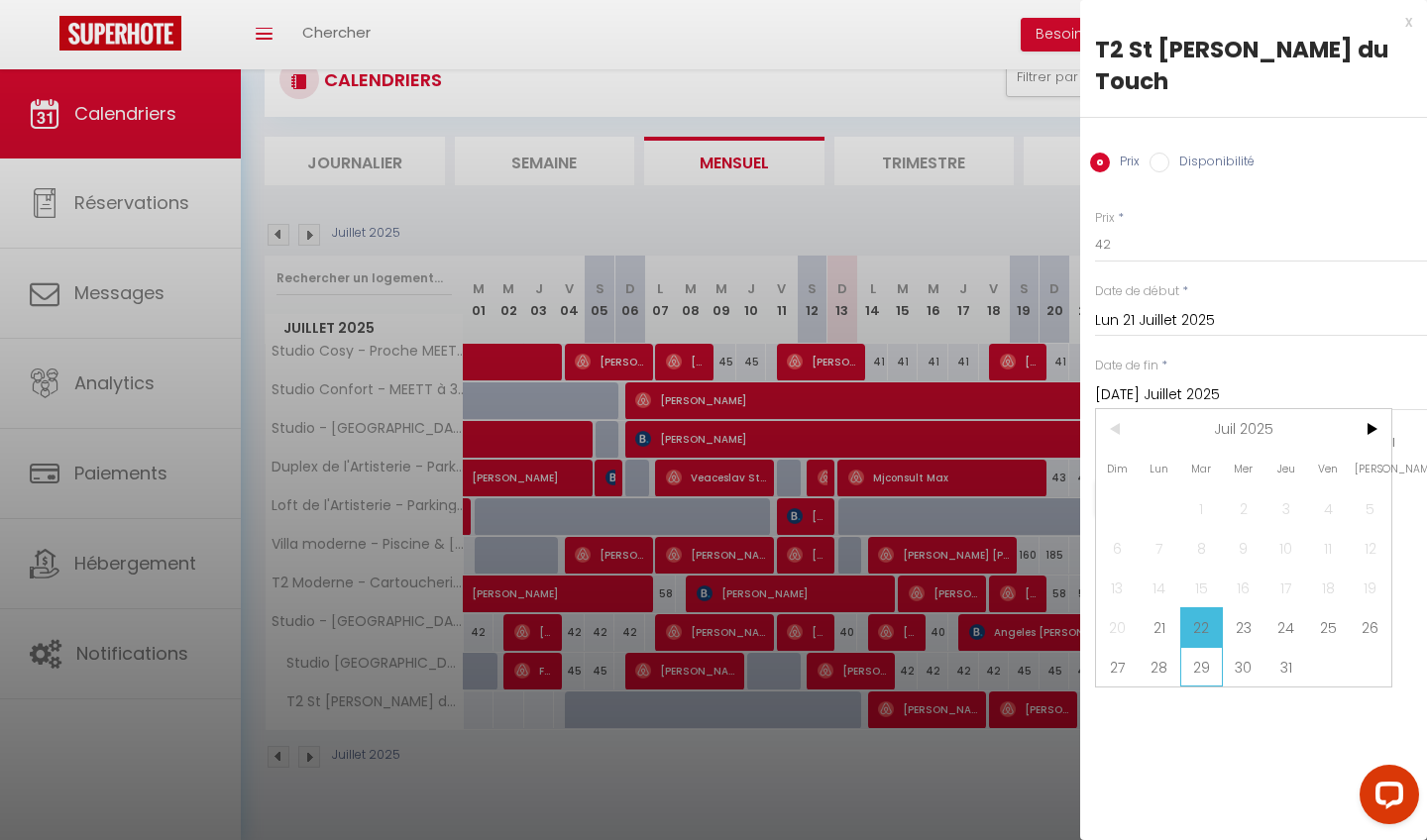 click on "29" at bounding box center (1201, 667) 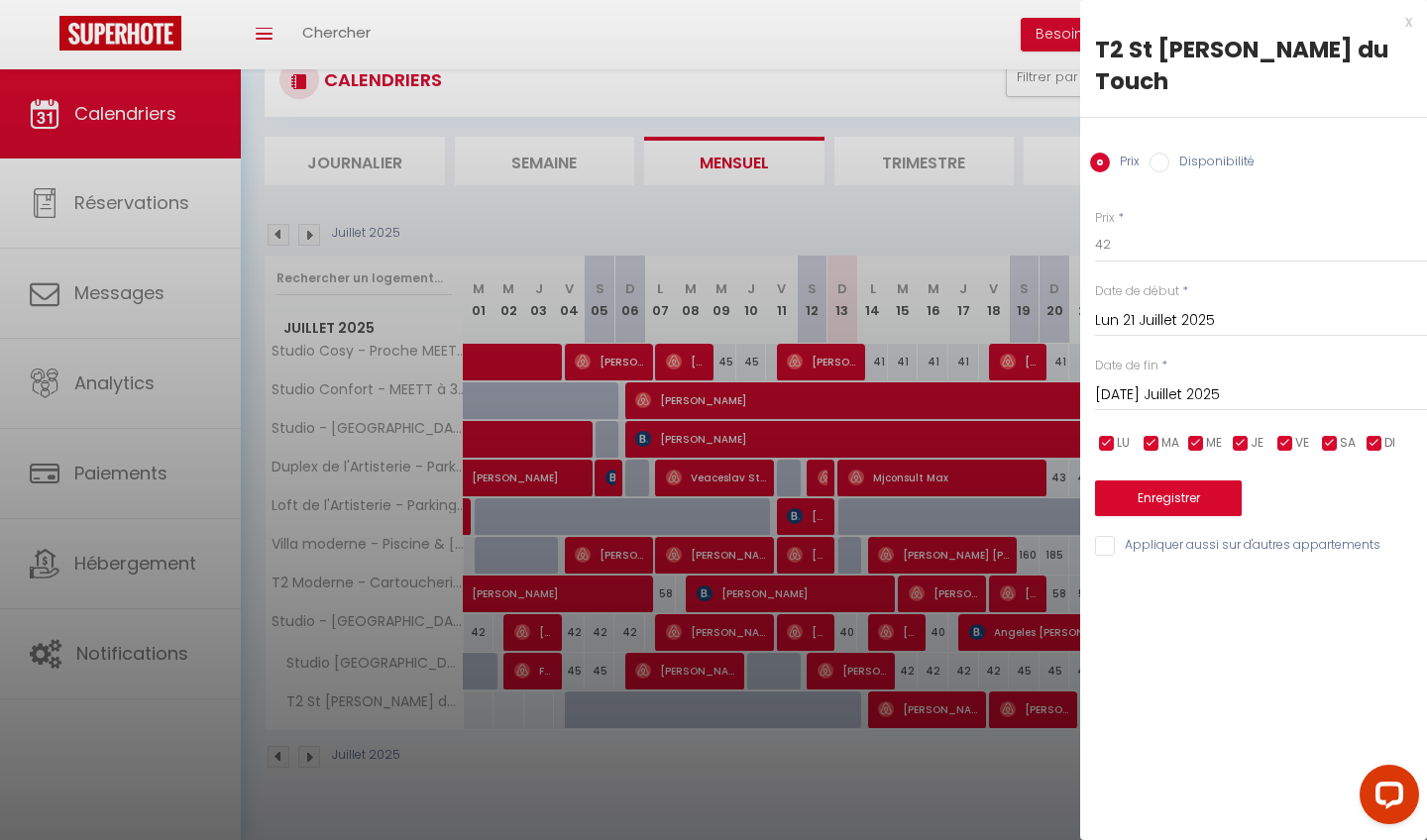 click on "Enregistrer" at bounding box center [1168, 498] 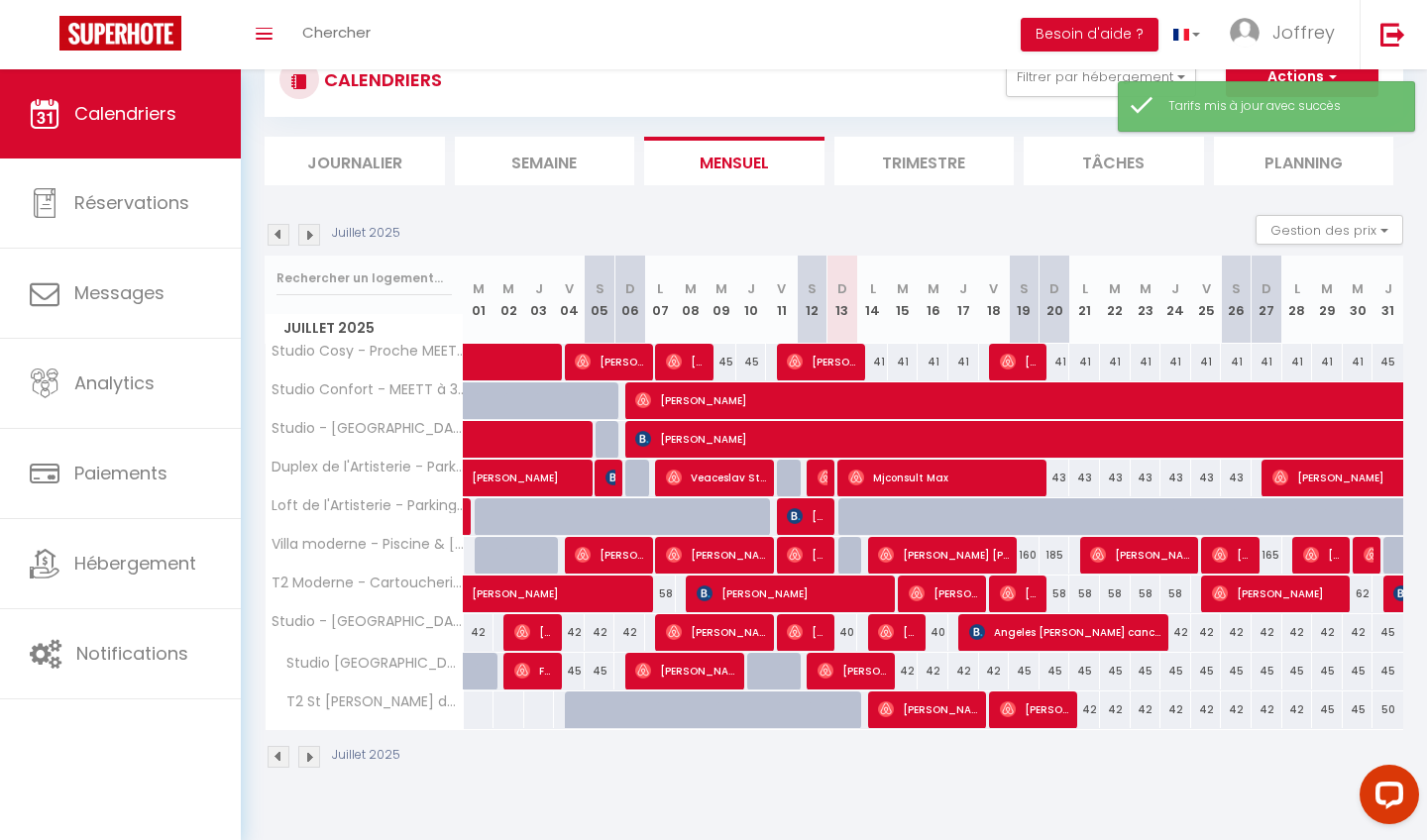 click on "50" at bounding box center (1387, 709) 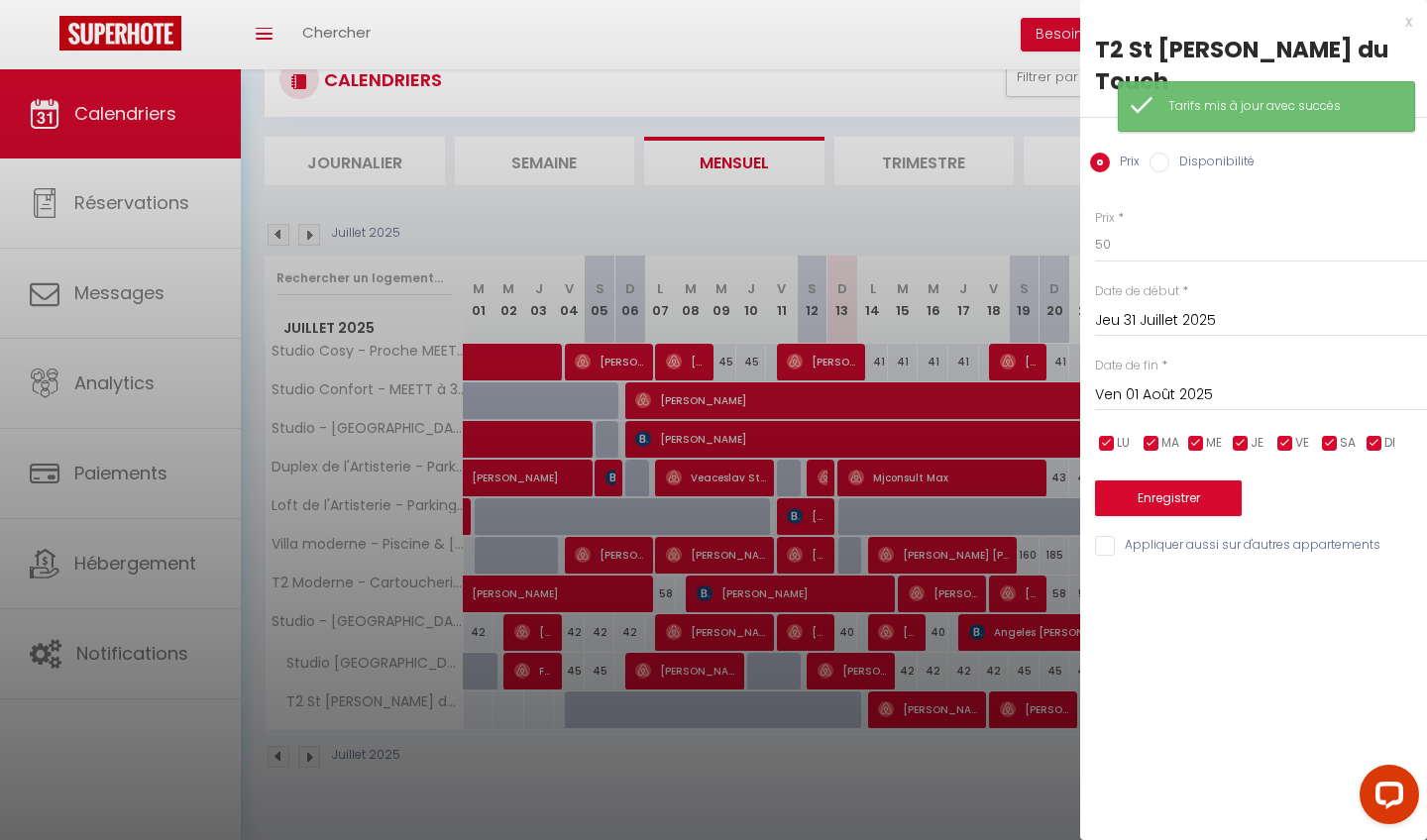click on "x" at bounding box center (1246, 22) 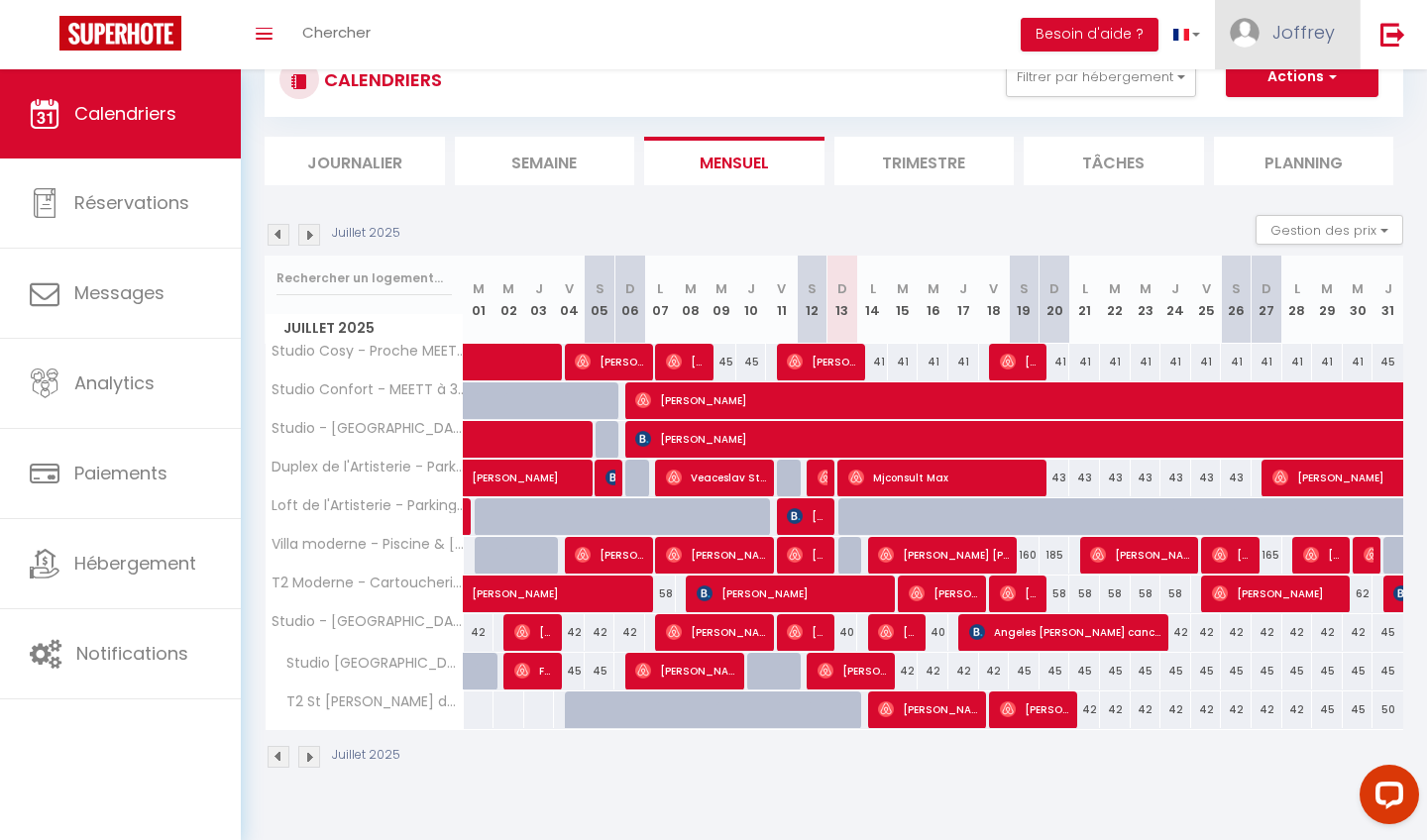 click on "Joffrey" at bounding box center (1303, 32) 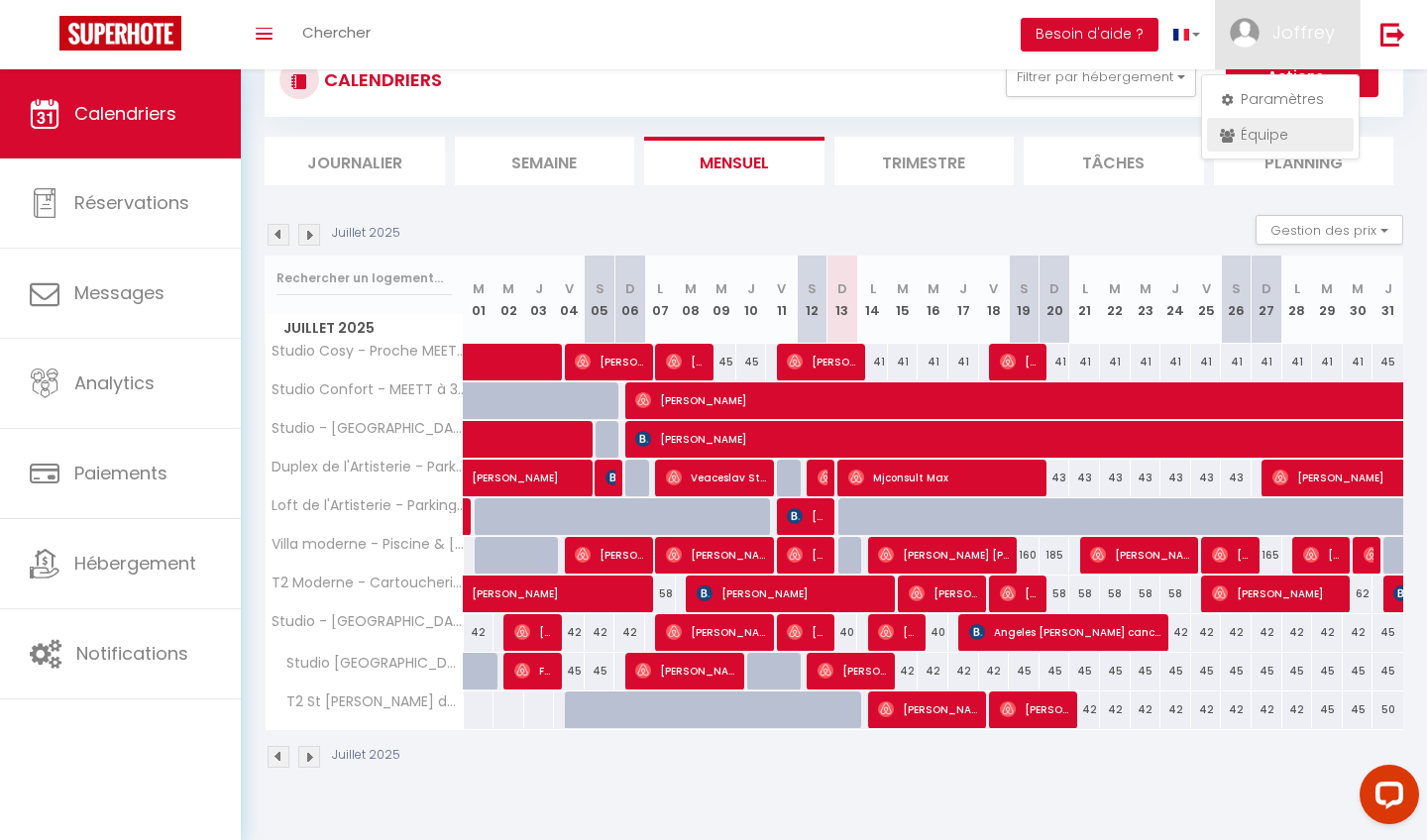click on "Équipe" at bounding box center (1280, 135) 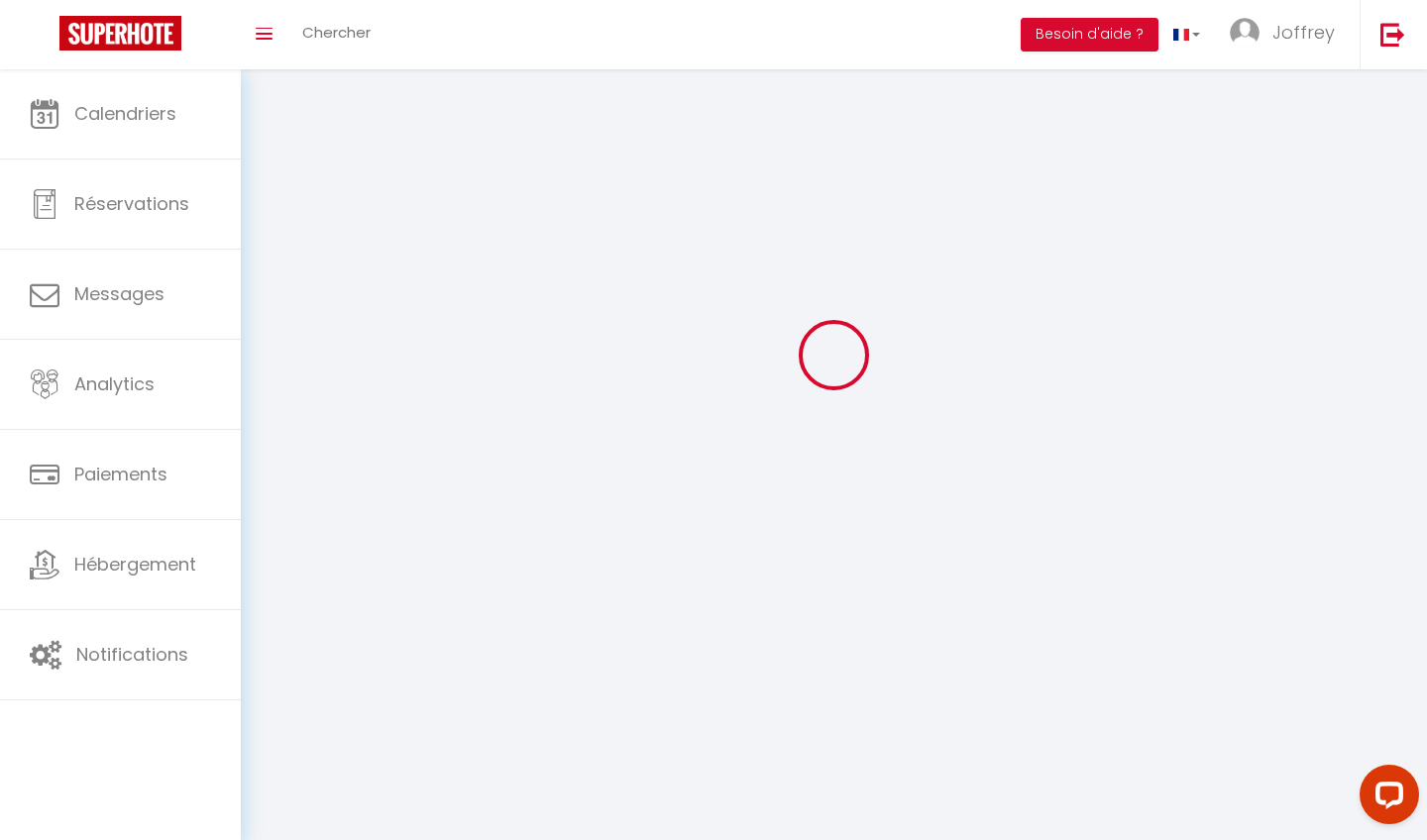 scroll, scrollTop: 0, scrollLeft: 0, axis: both 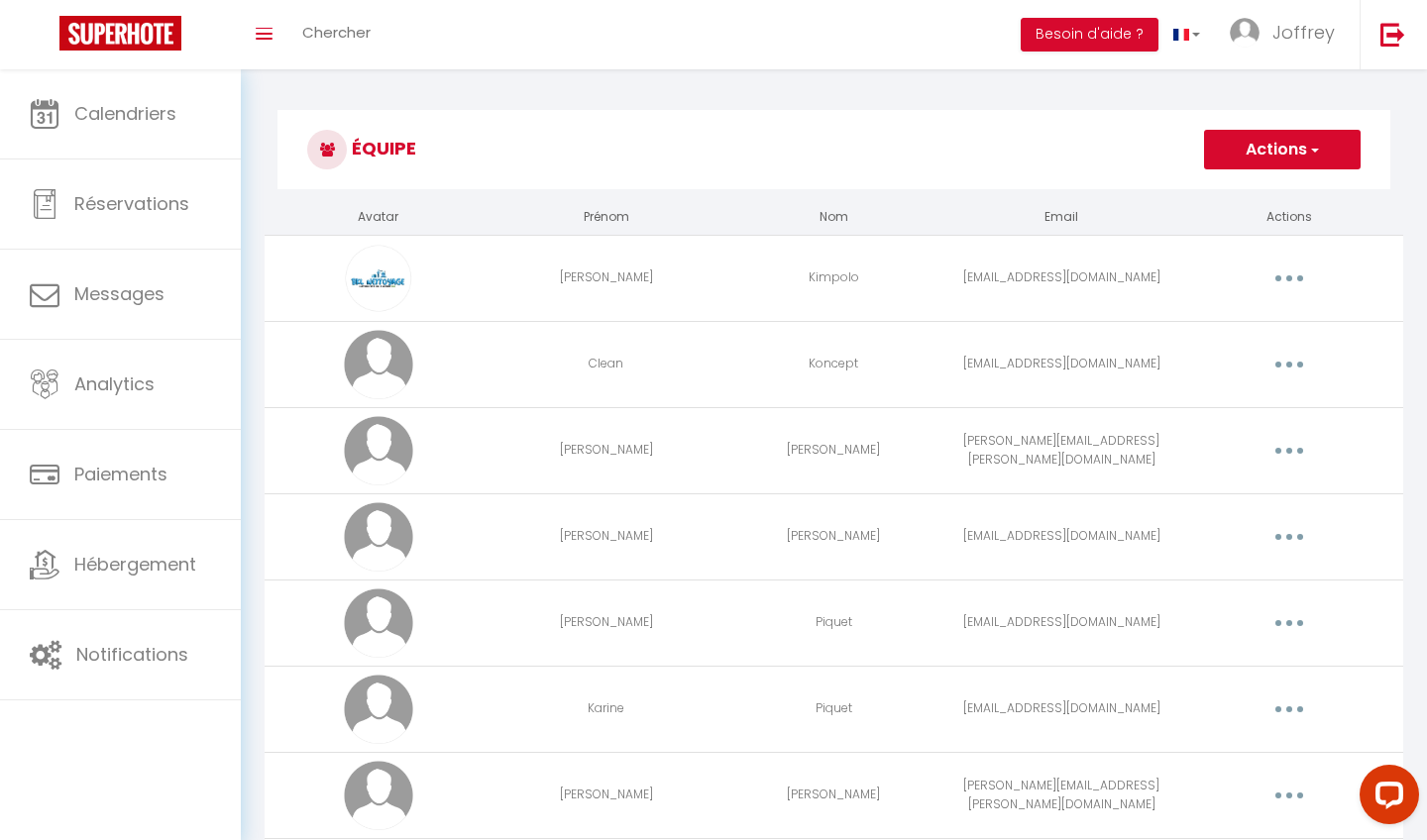 click on "Actions" at bounding box center [1282, 150] 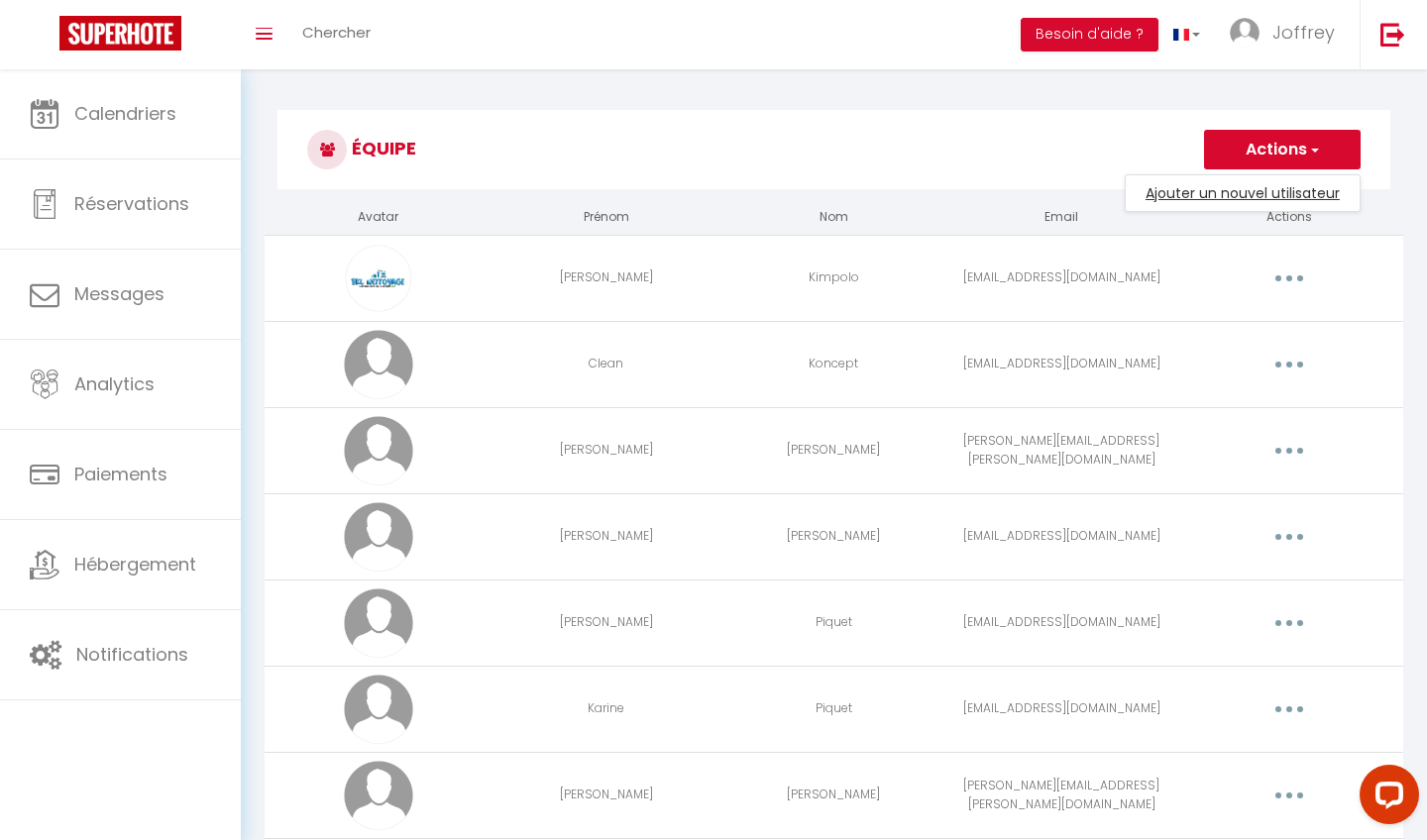 click on "Ajouter un nouvel utilisateur" at bounding box center (1243, 193) 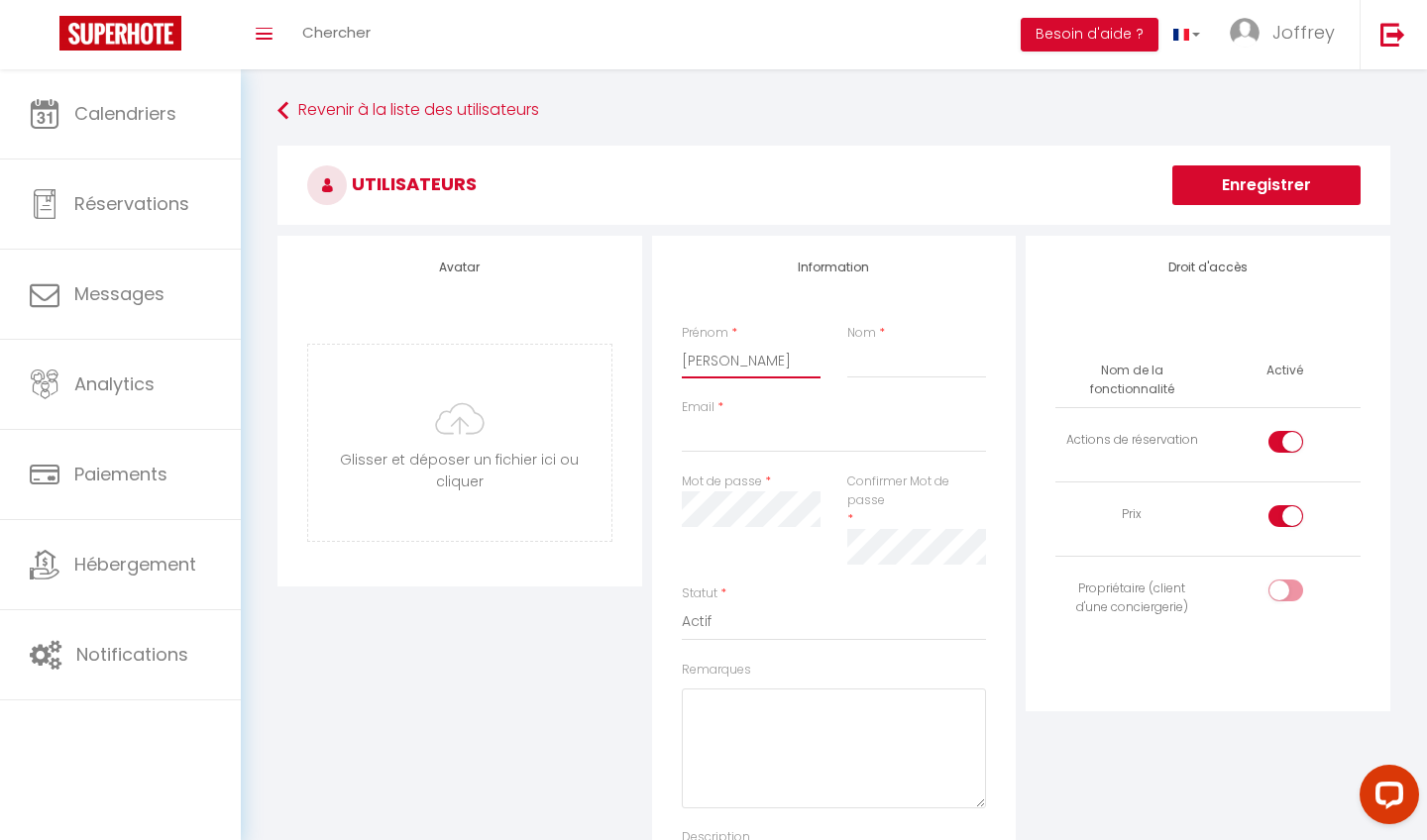 type on "[PERSON_NAME]" 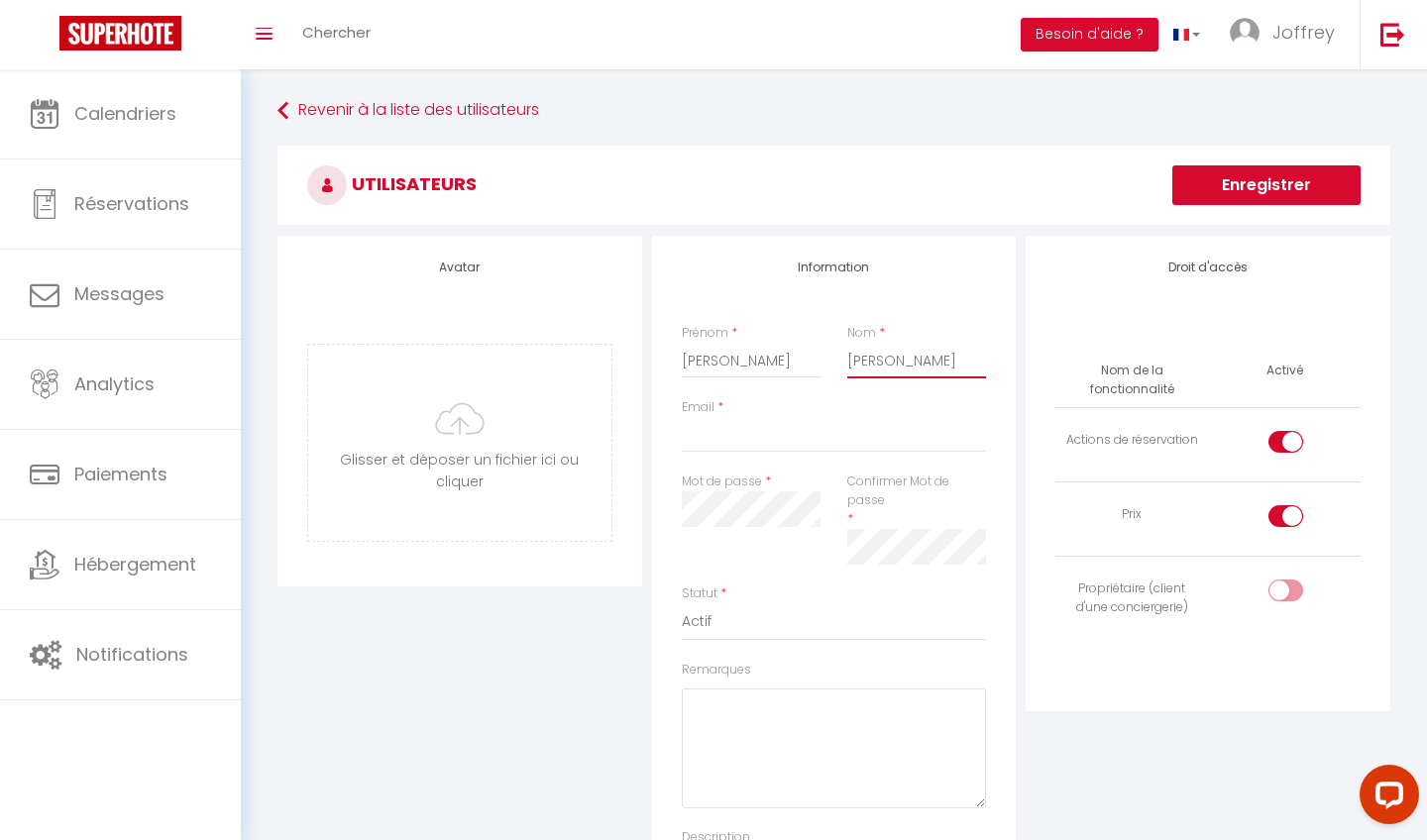 type on "[PERSON_NAME]" 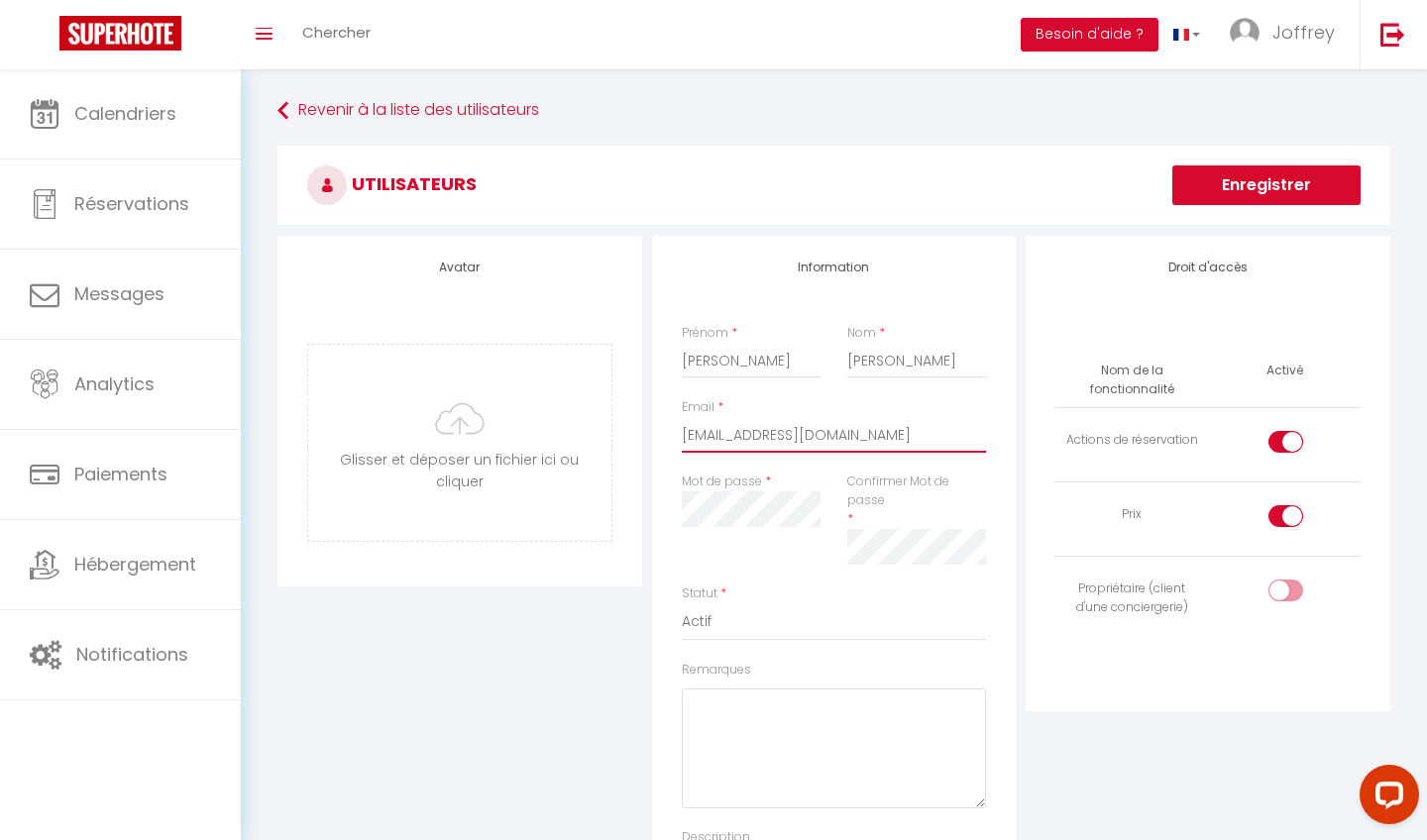 type on "[EMAIL_ADDRESS][DOMAIN_NAME]" 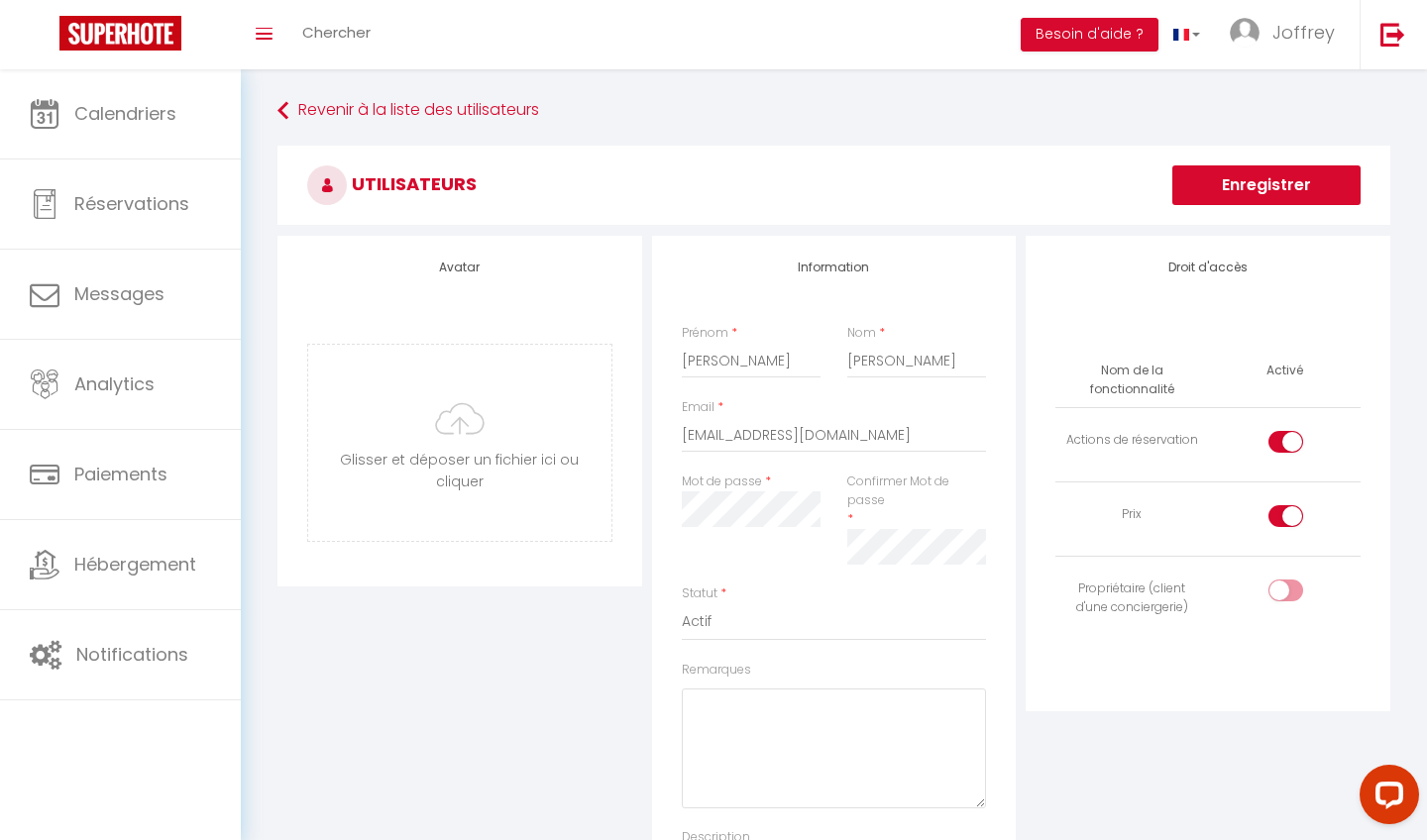 click at bounding box center (1302, 594) 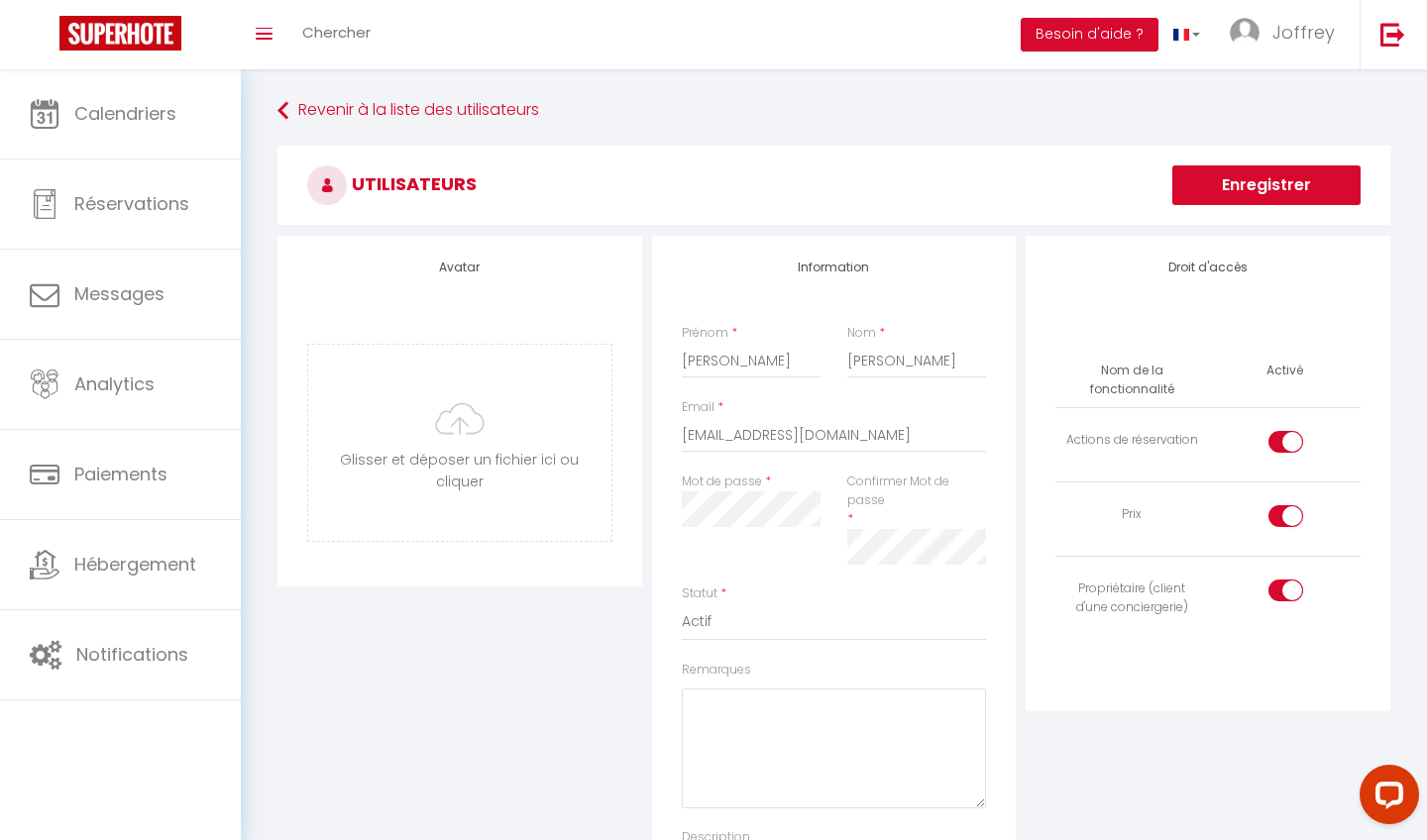 click at bounding box center (1302, 520) 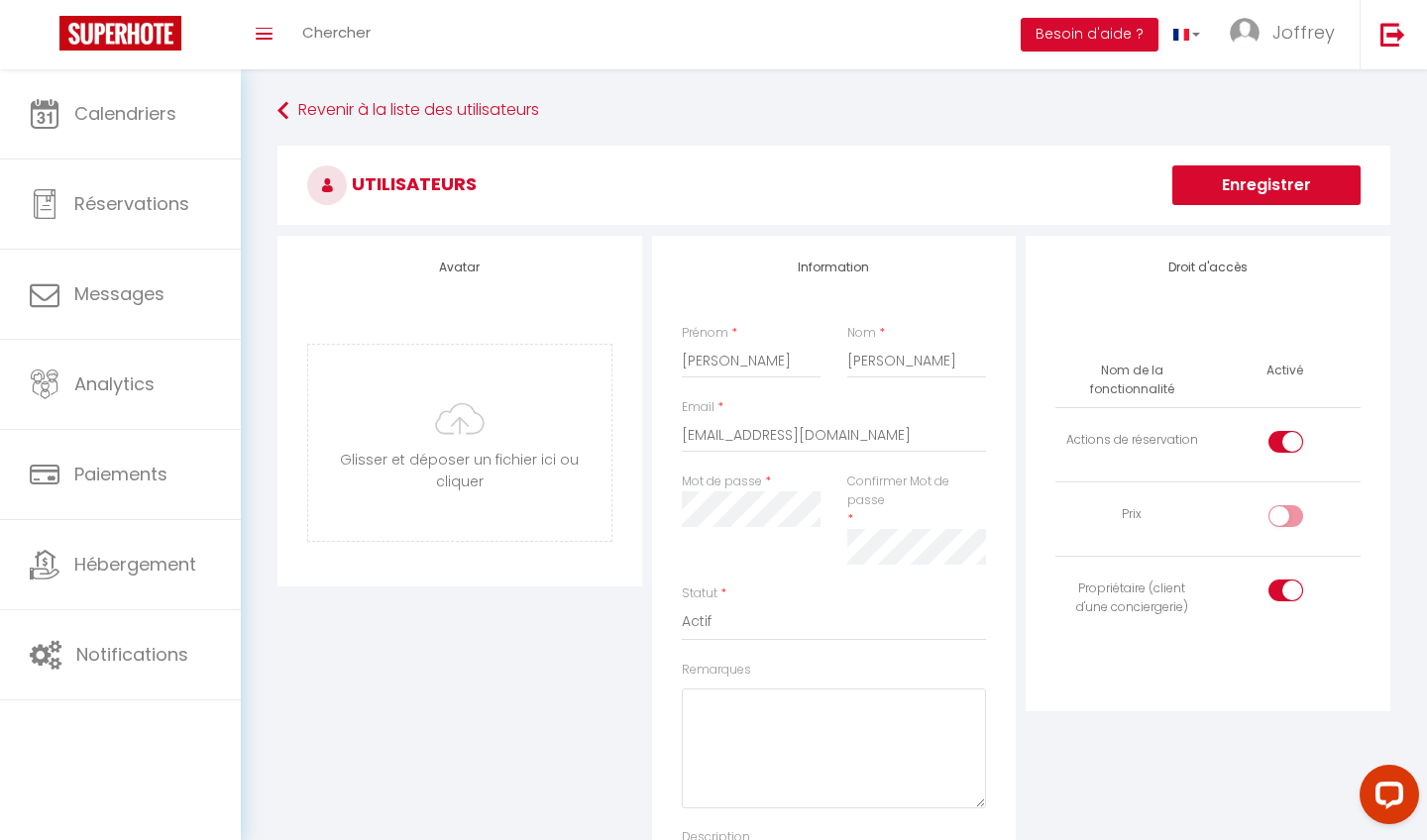 click at bounding box center [1302, 446] 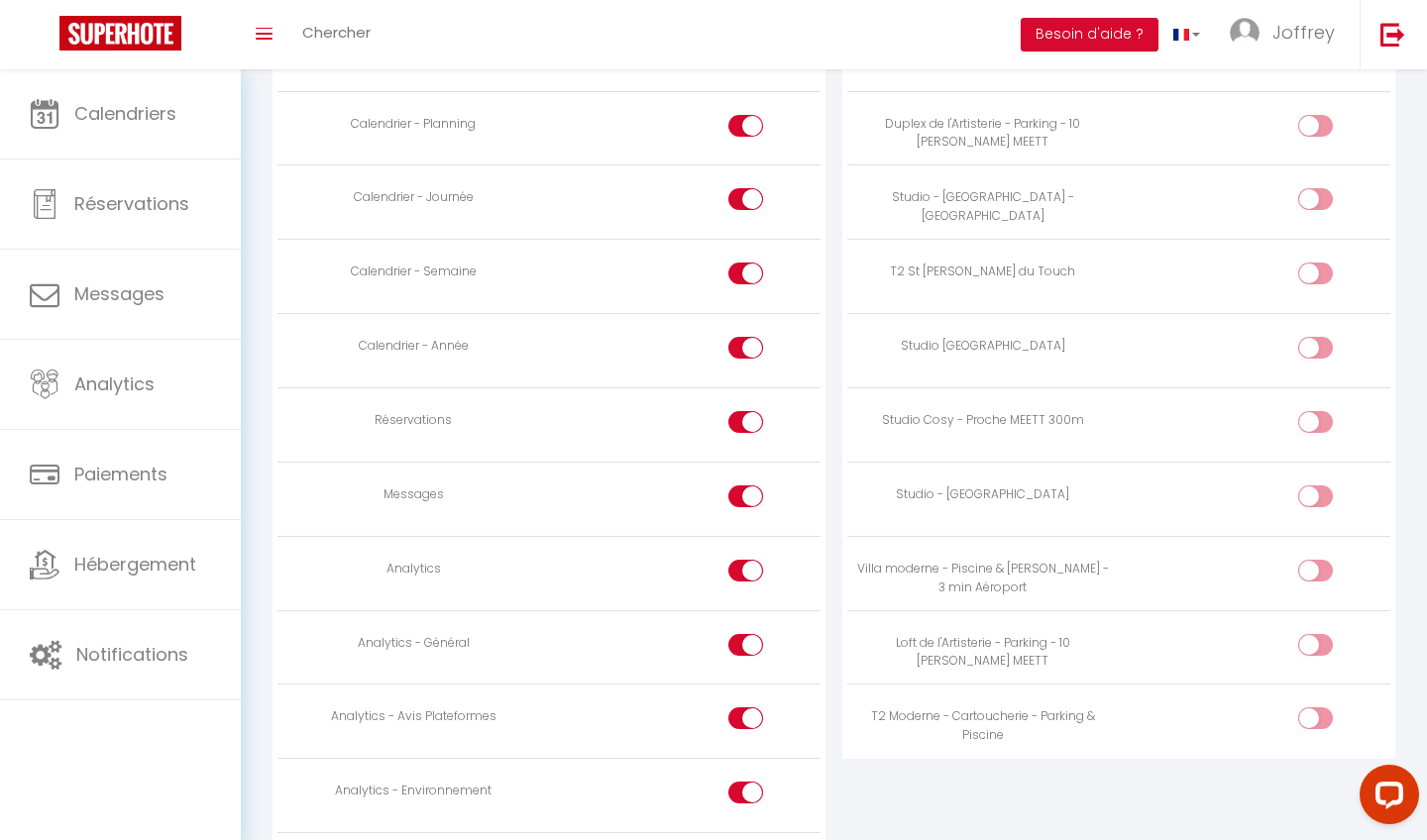 scroll, scrollTop: 1146, scrollLeft: 0, axis: vertical 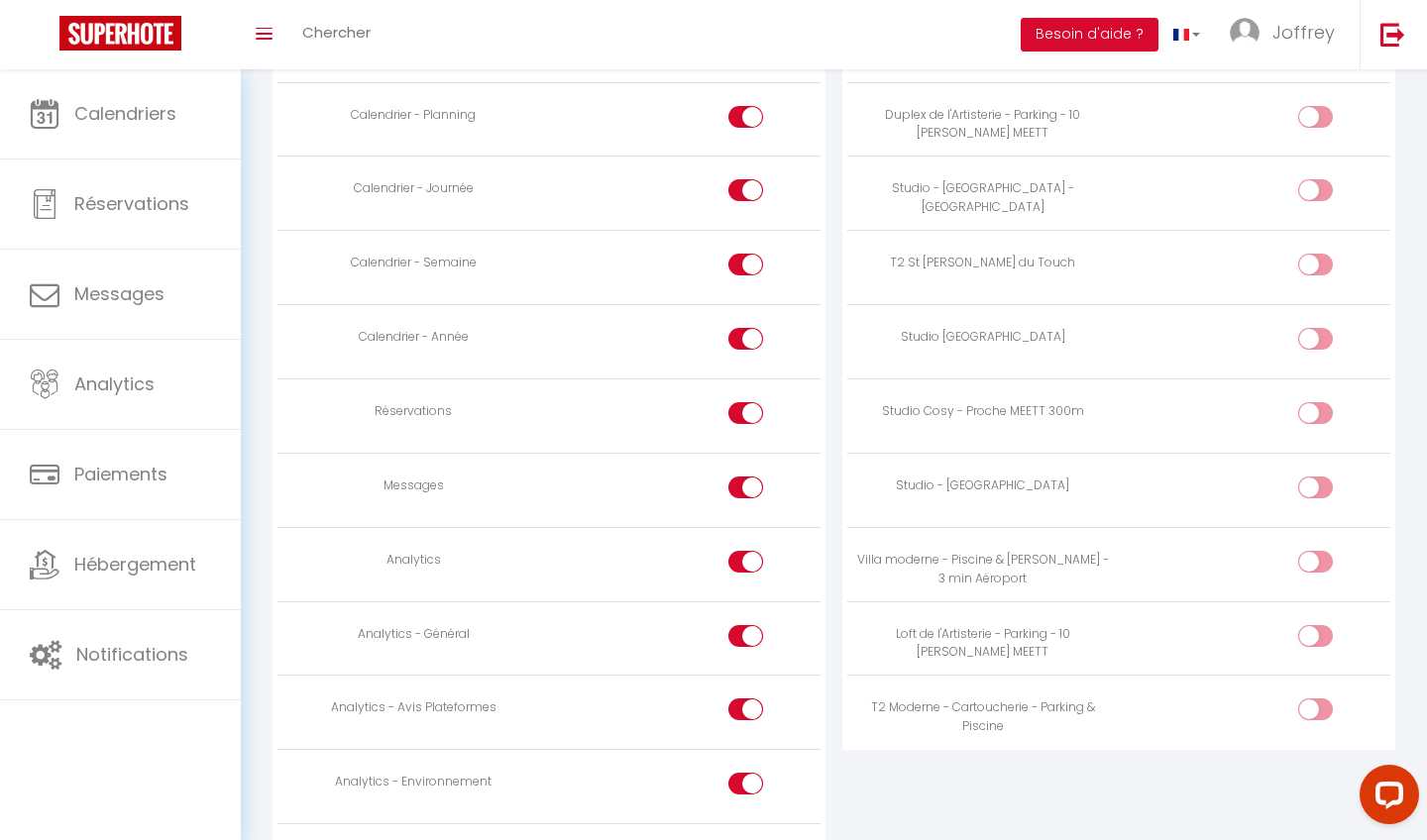 click at bounding box center (763, 566) 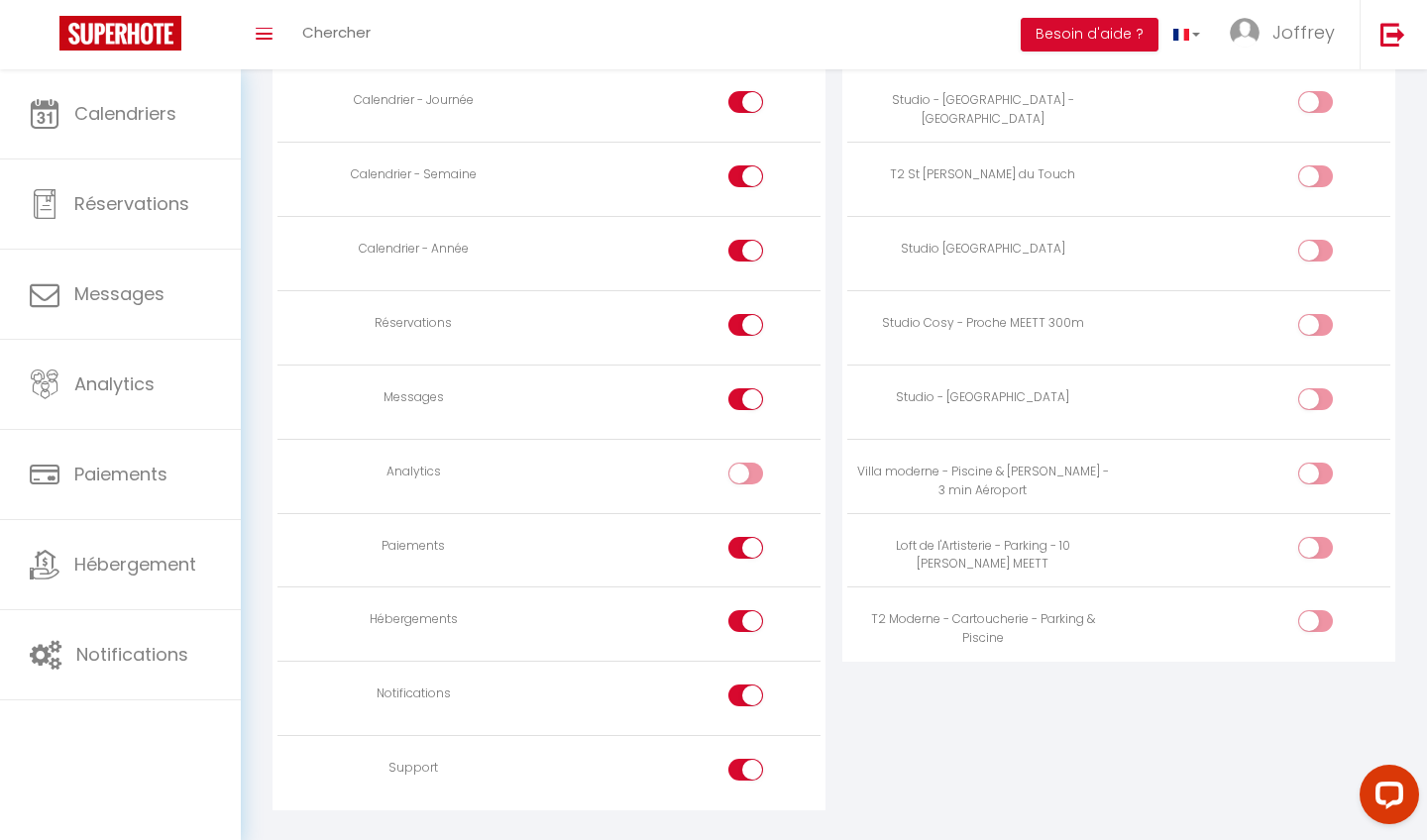 scroll, scrollTop: 1263, scrollLeft: 0, axis: vertical 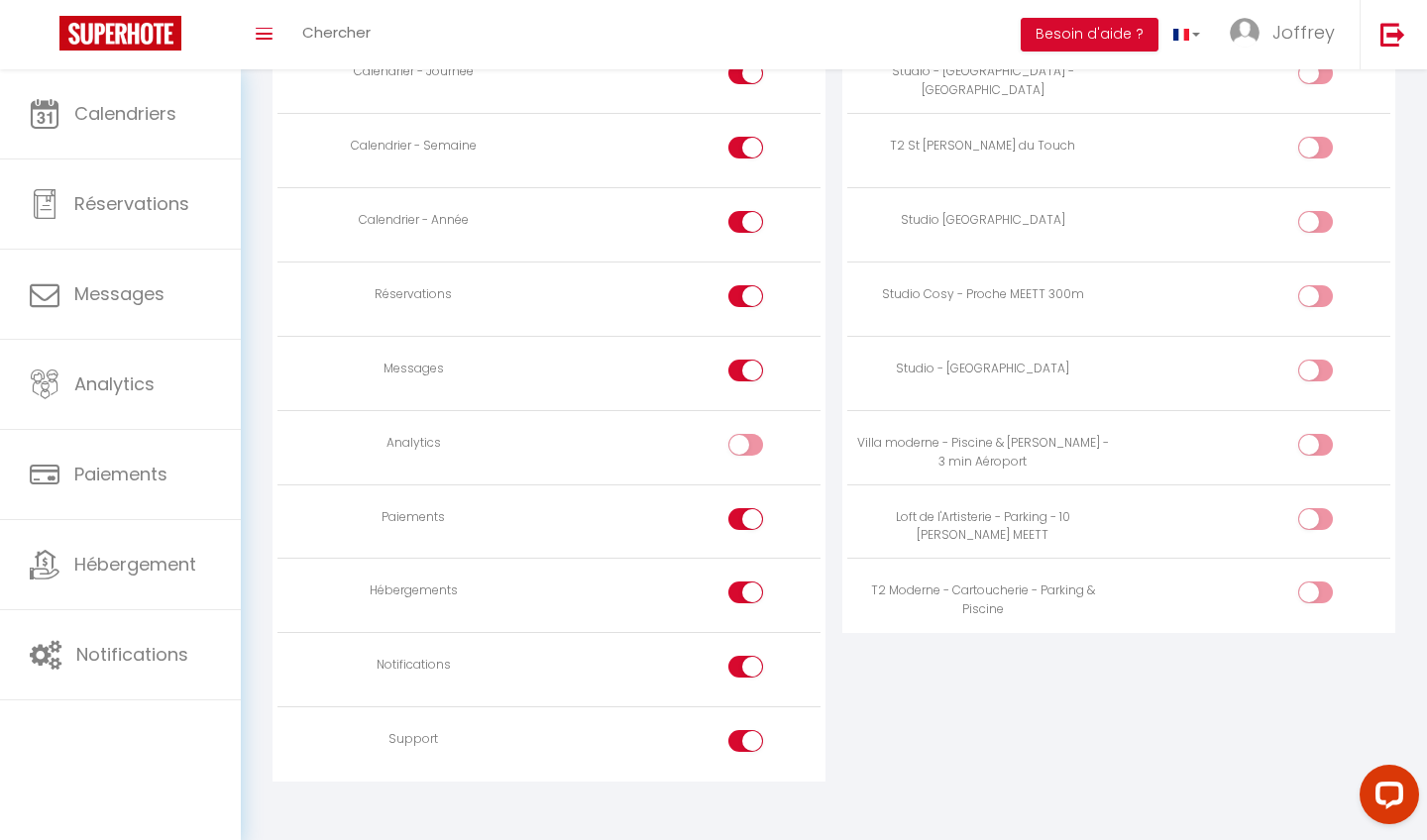 click at bounding box center [763, 523] 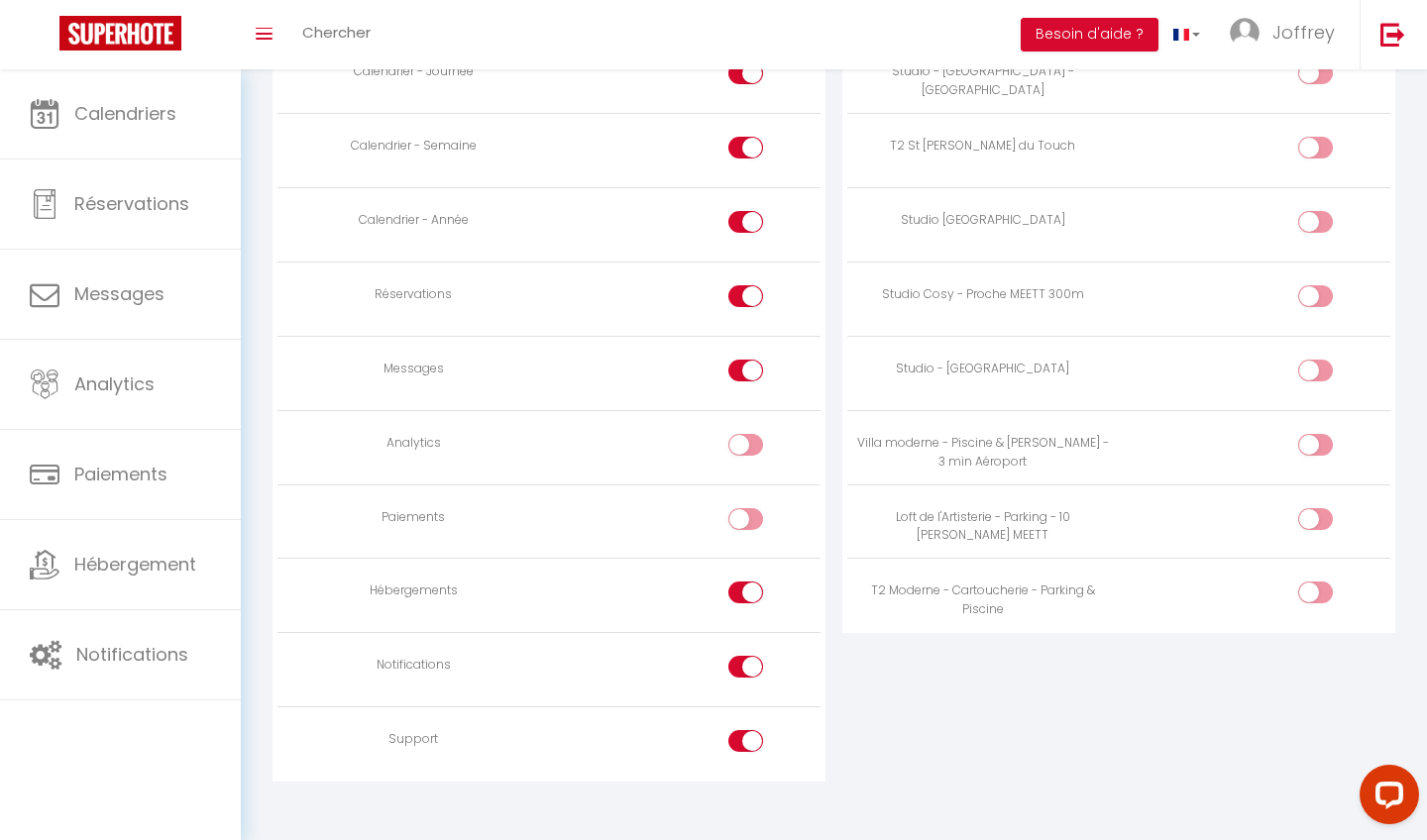 click at bounding box center [763, 596] 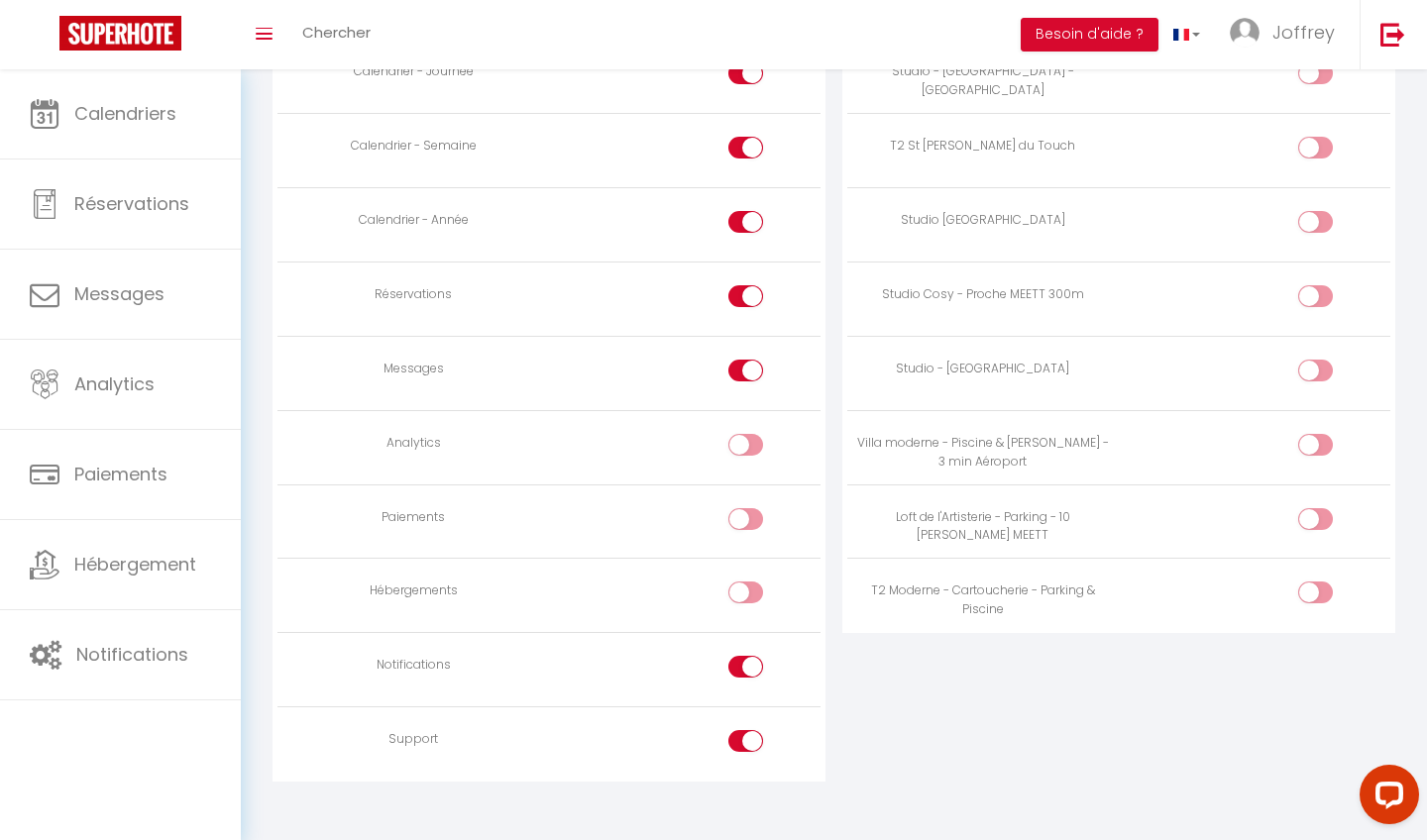 click at bounding box center (763, 671) 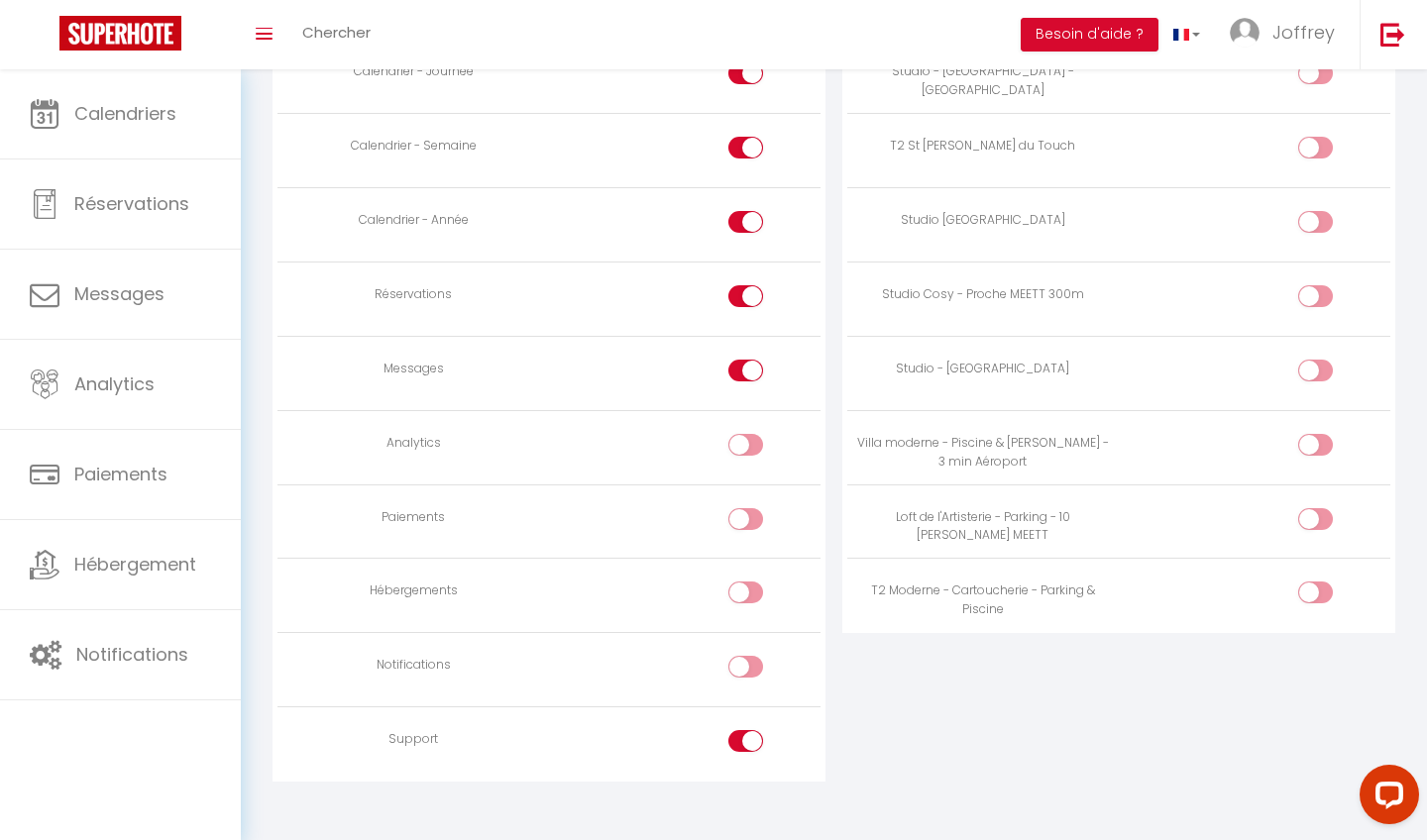 click at bounding box center [763, 745] 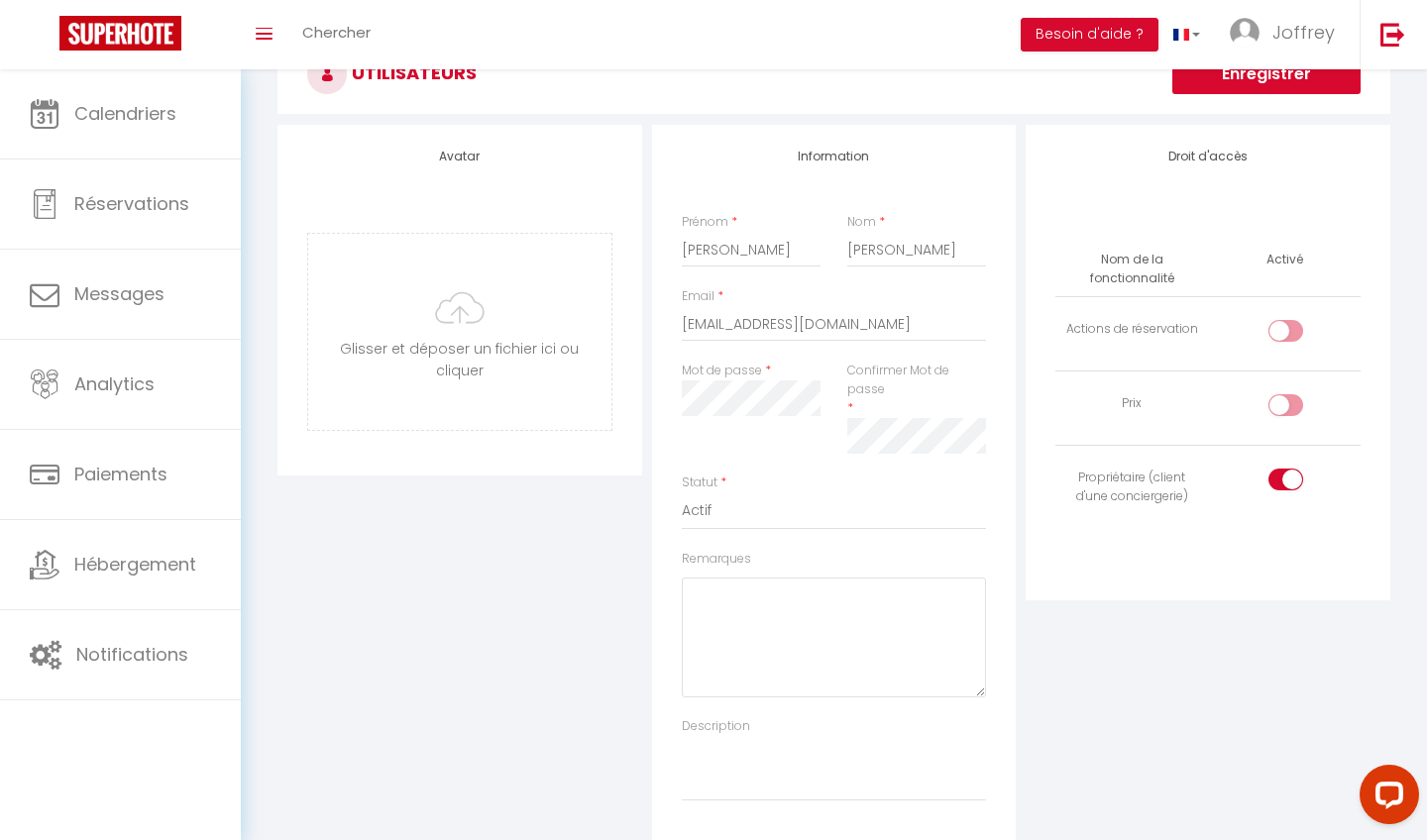 scroll, scrollTop: 0, scrollLeft: 0, axis: both 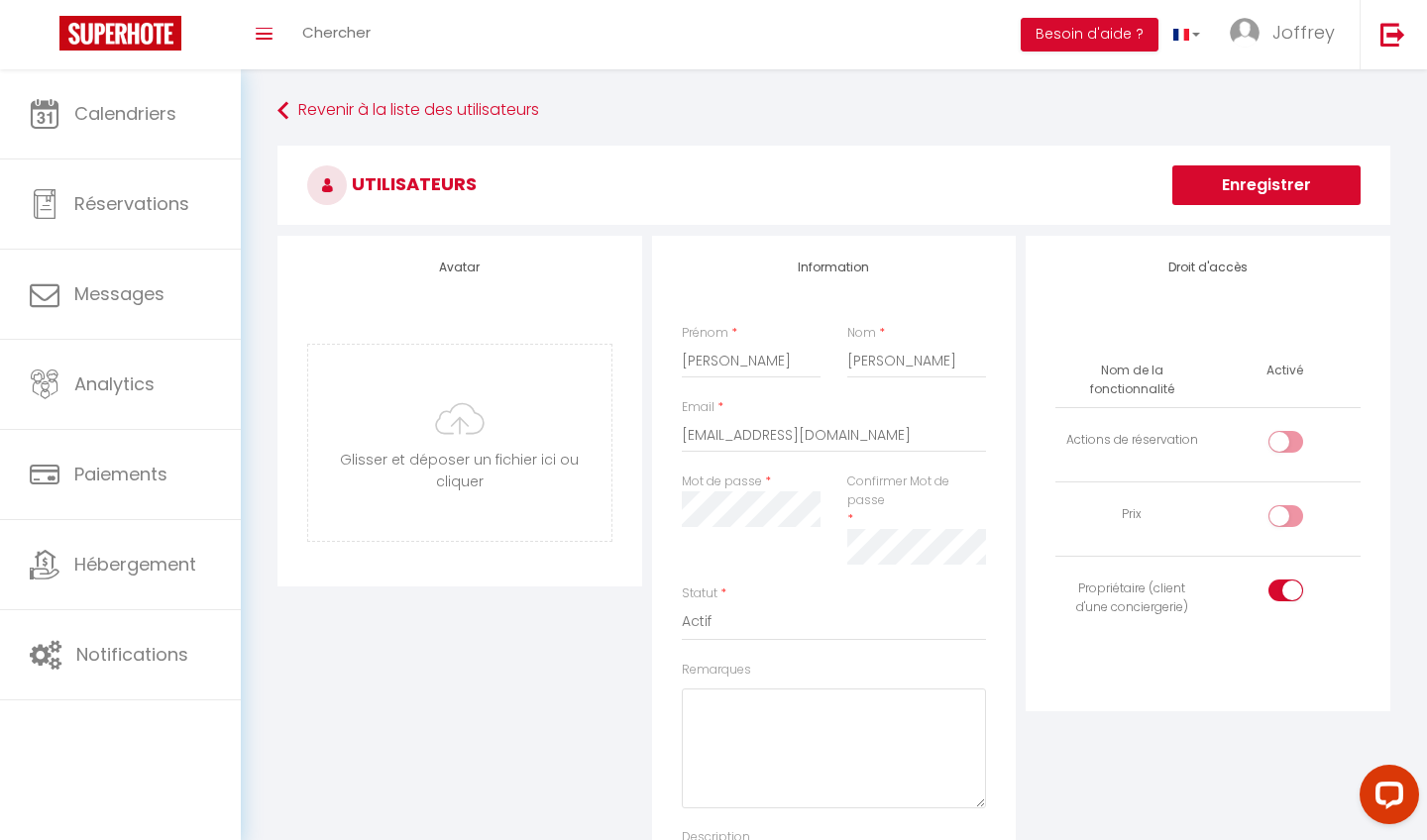 click on "Enregistrer" at bounding box center (1266, 185) 